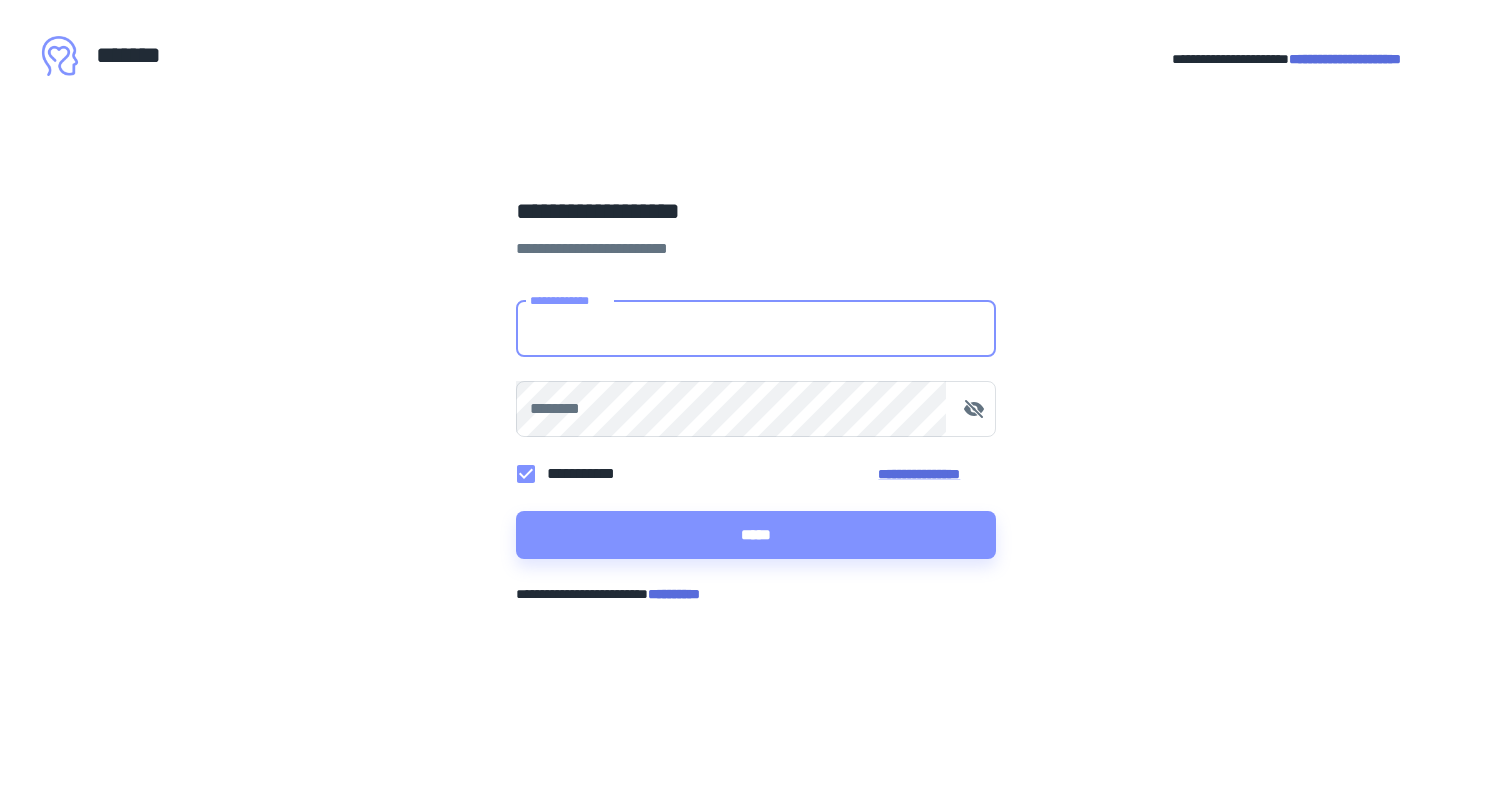 scroll, scrollTop: 0, scrollLeft: 0, axis: both 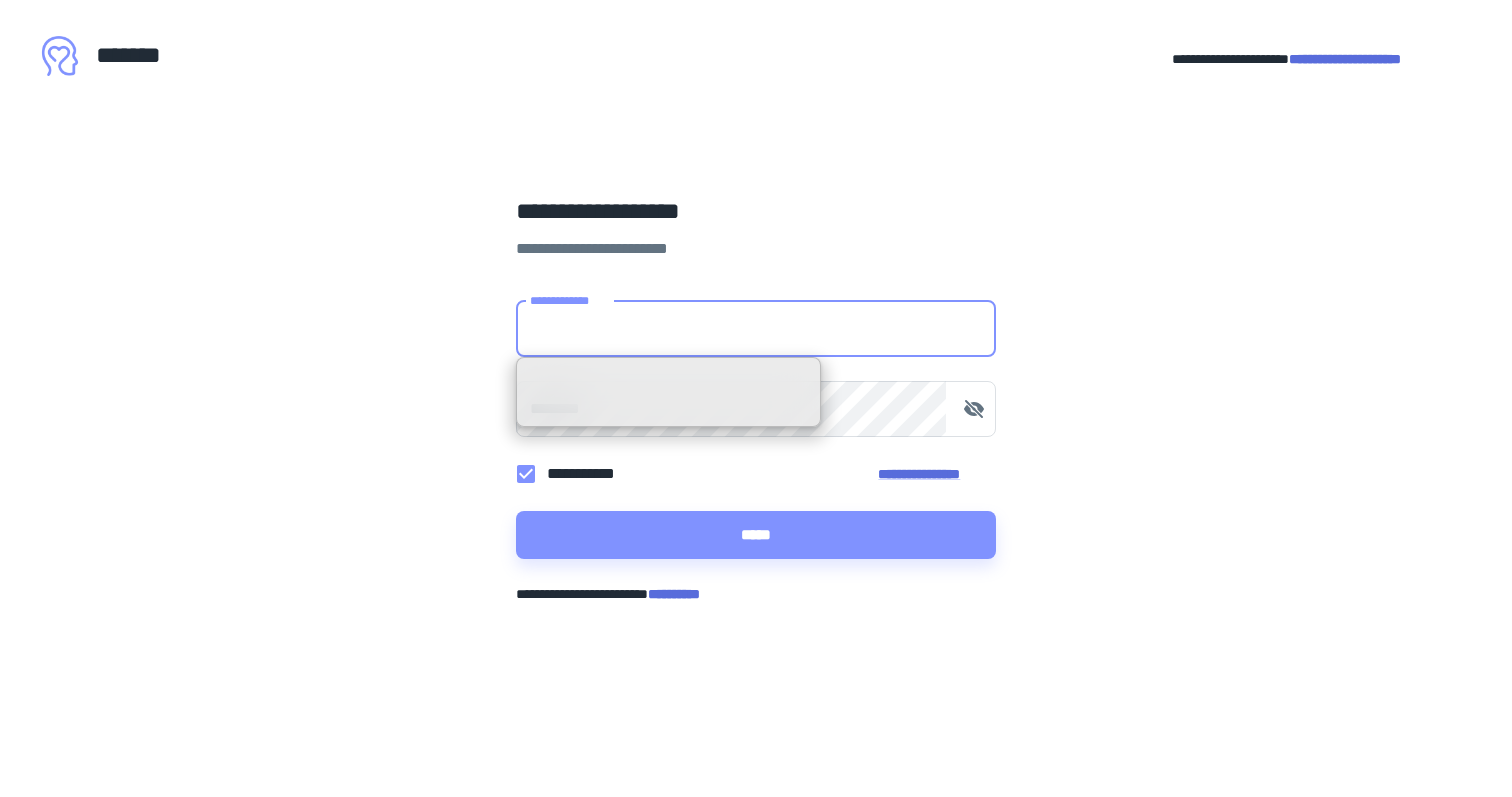 click on "**********" at bounding box center (756, 329) 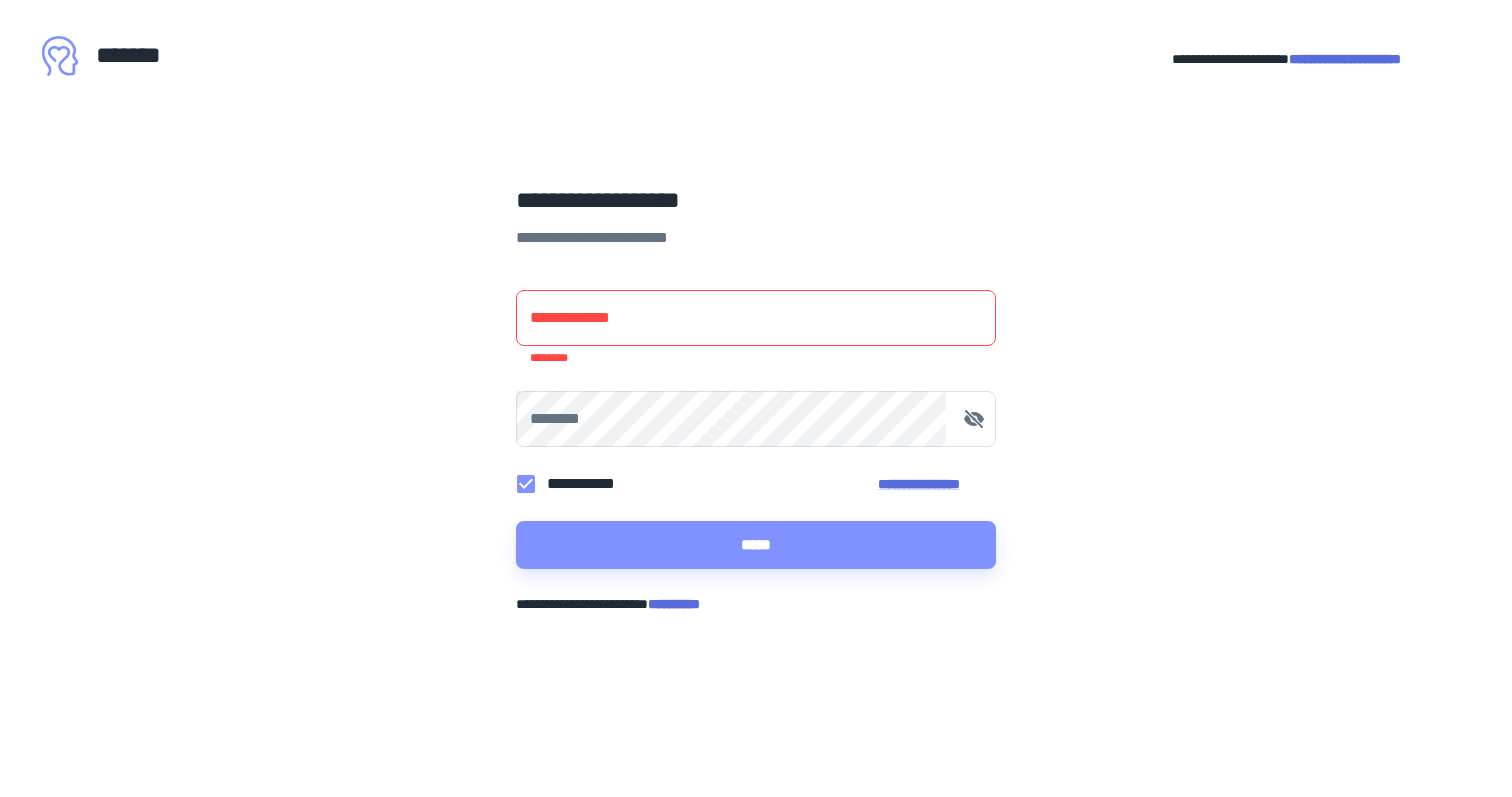 type on "**********" 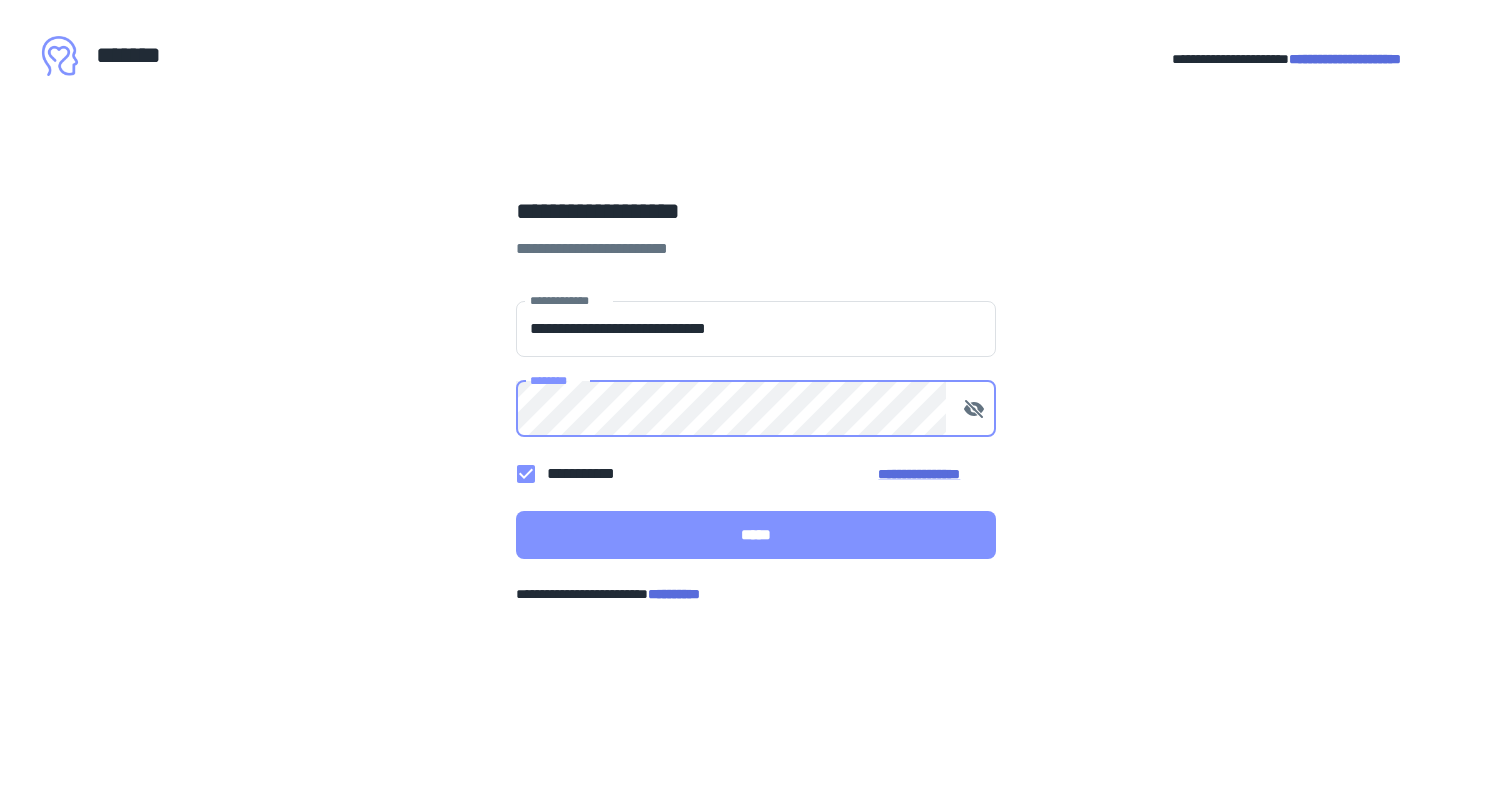 click on "*****" at bounding box center [756, 535] 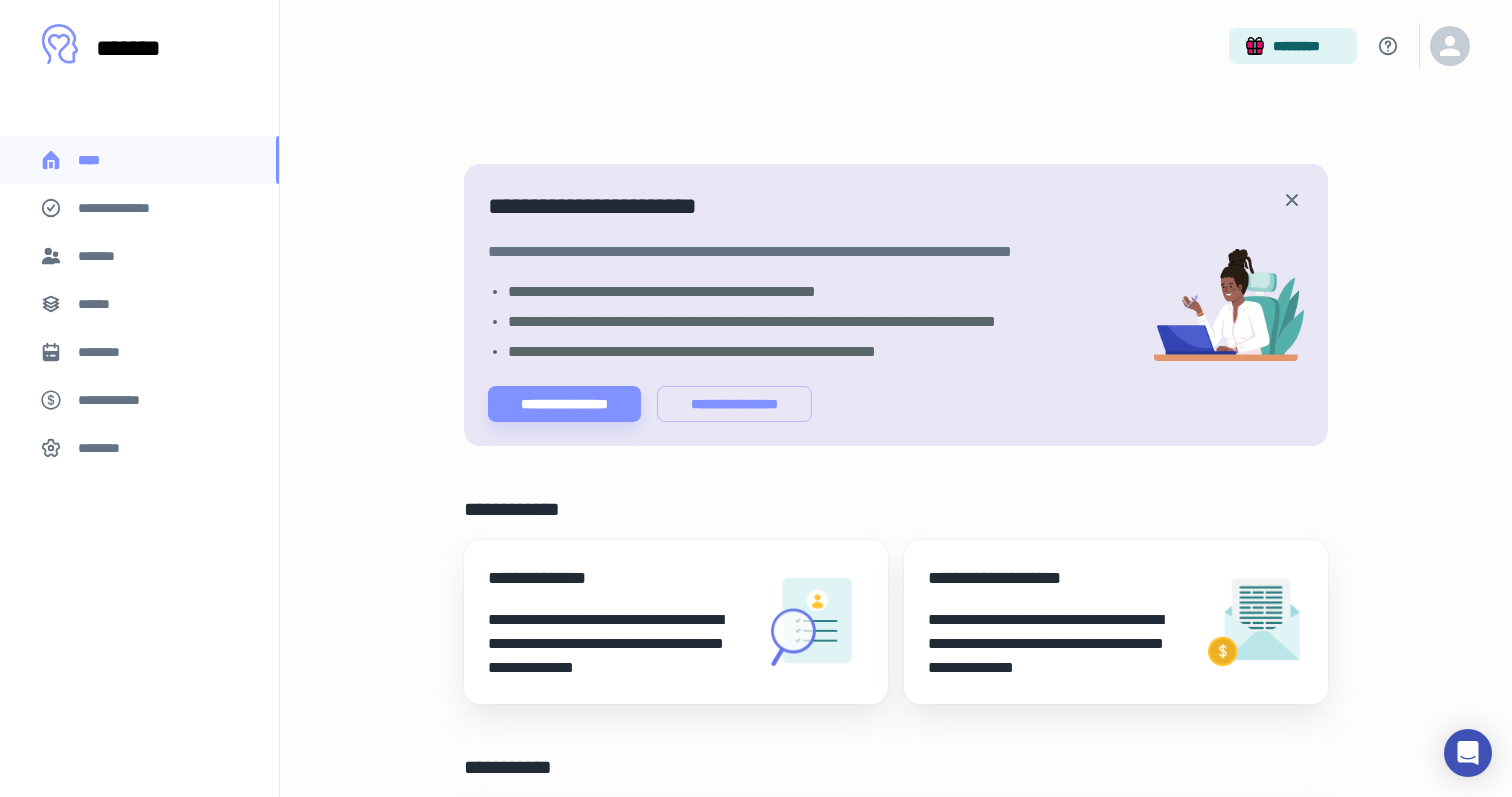 click on "**********" at bounding box center (127, 208) 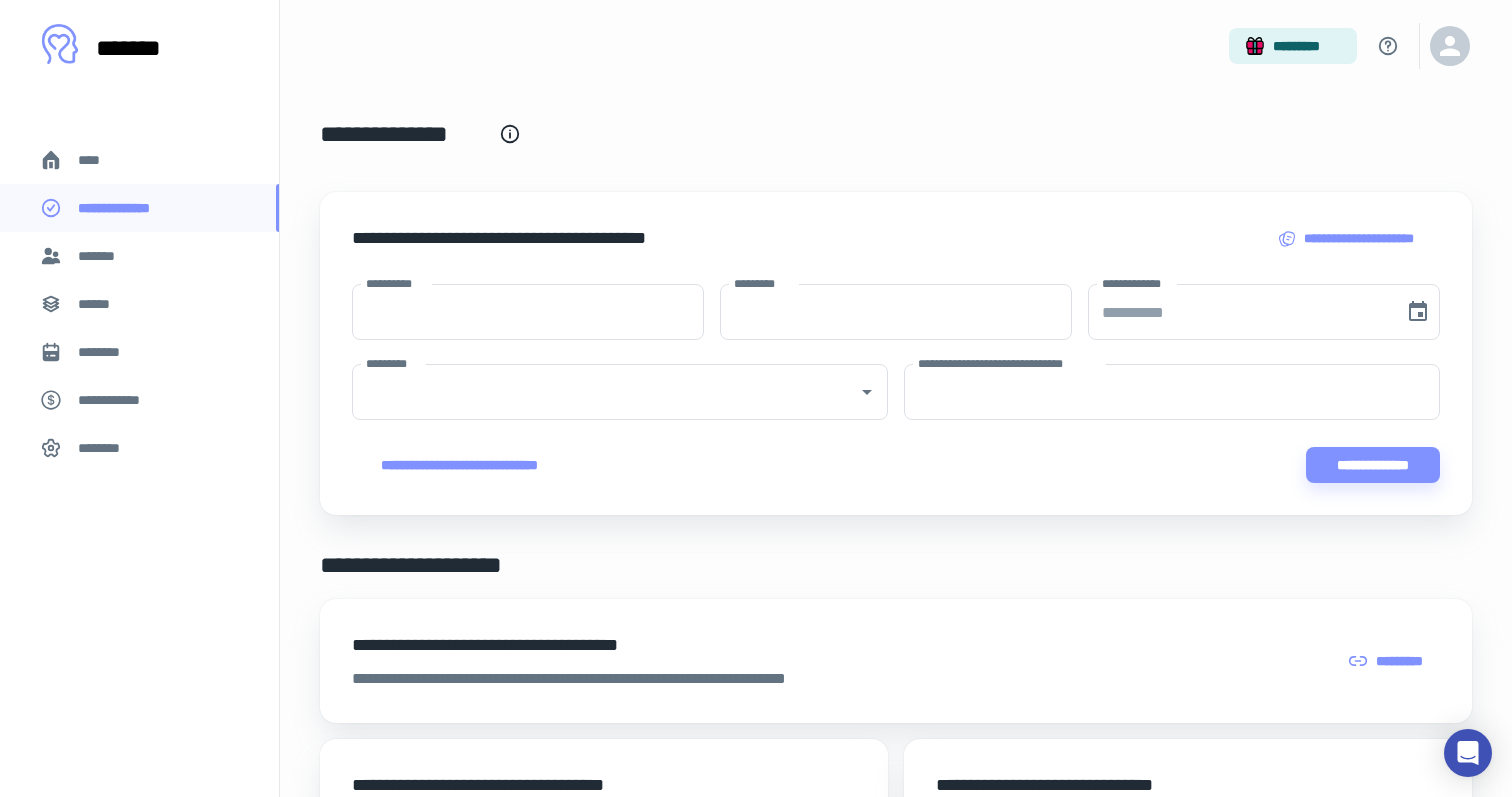 click on "****" at bounding box center (97, 160) 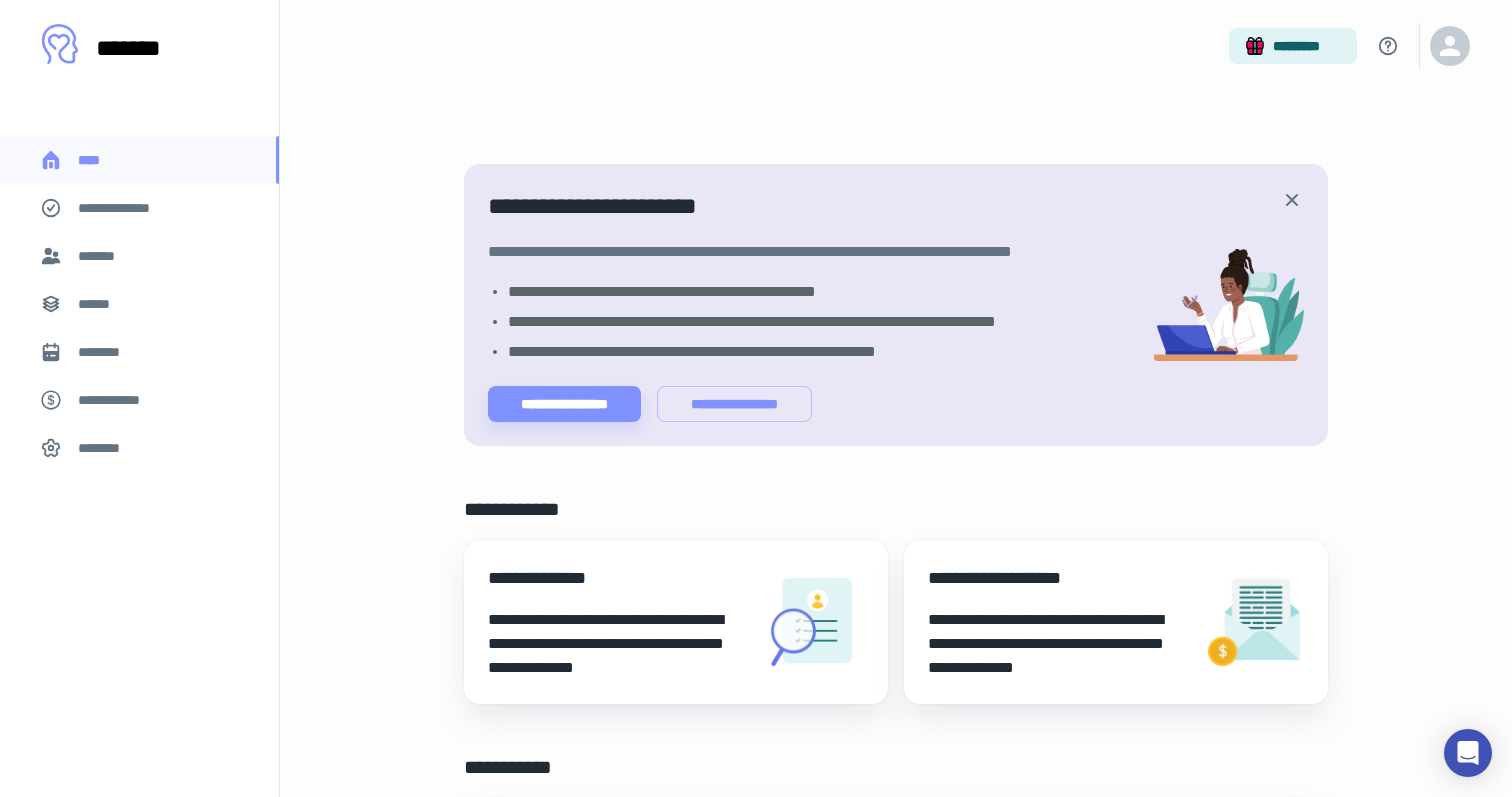click on "**********" at bounding box center (127, 208) 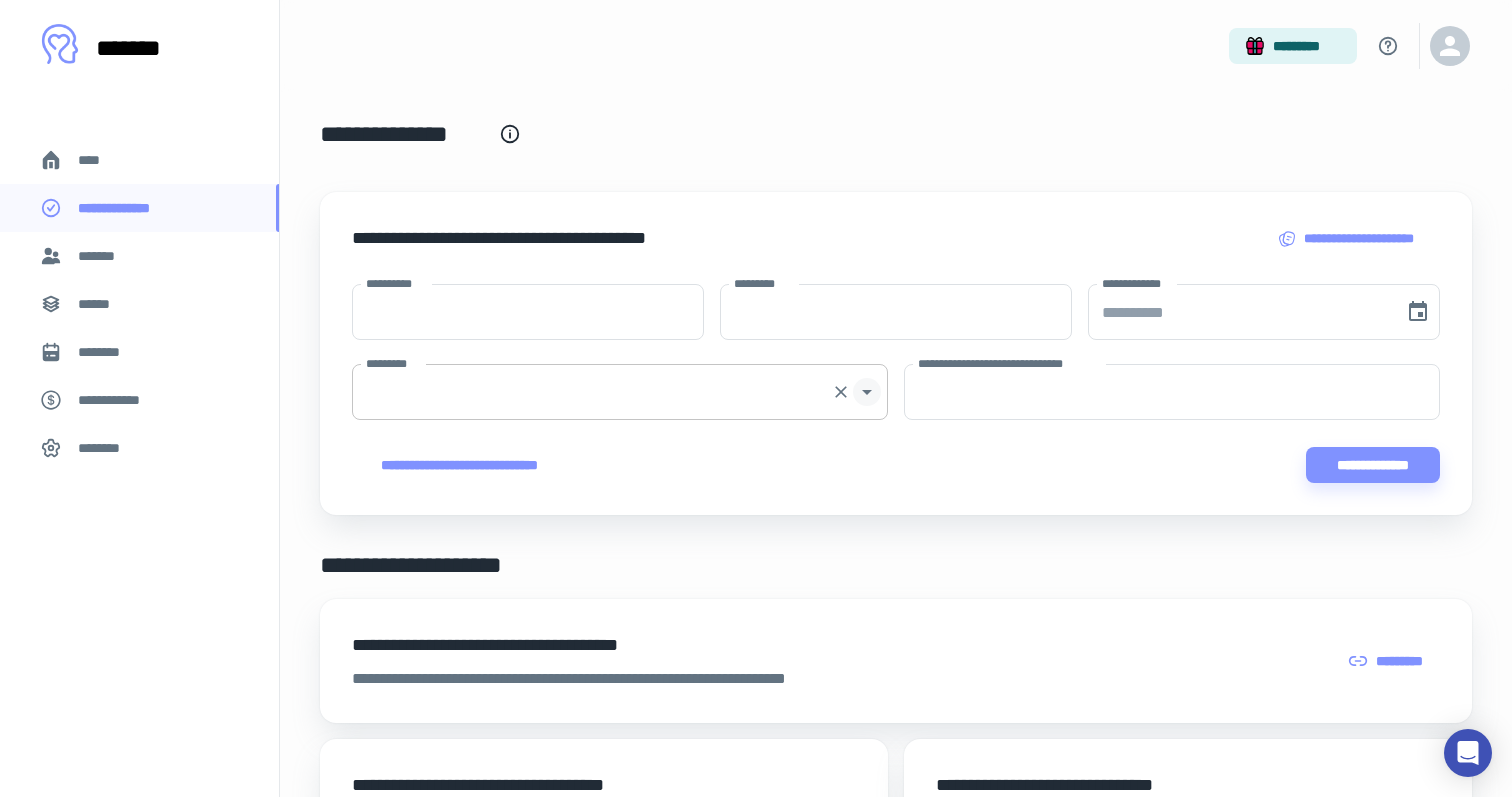 click 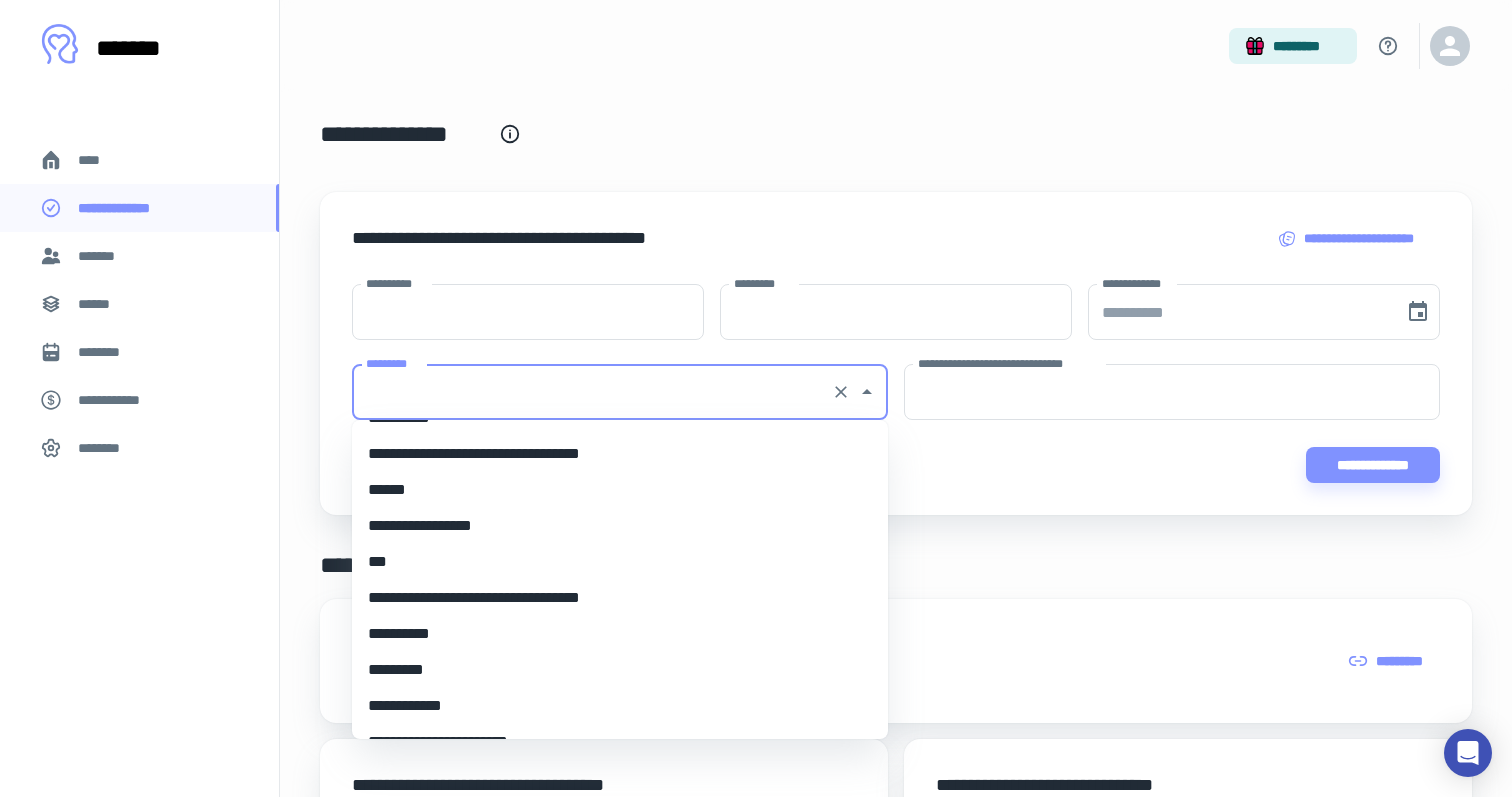 scroll, scrollTop: 0, scrollLeft: 0, axis: both 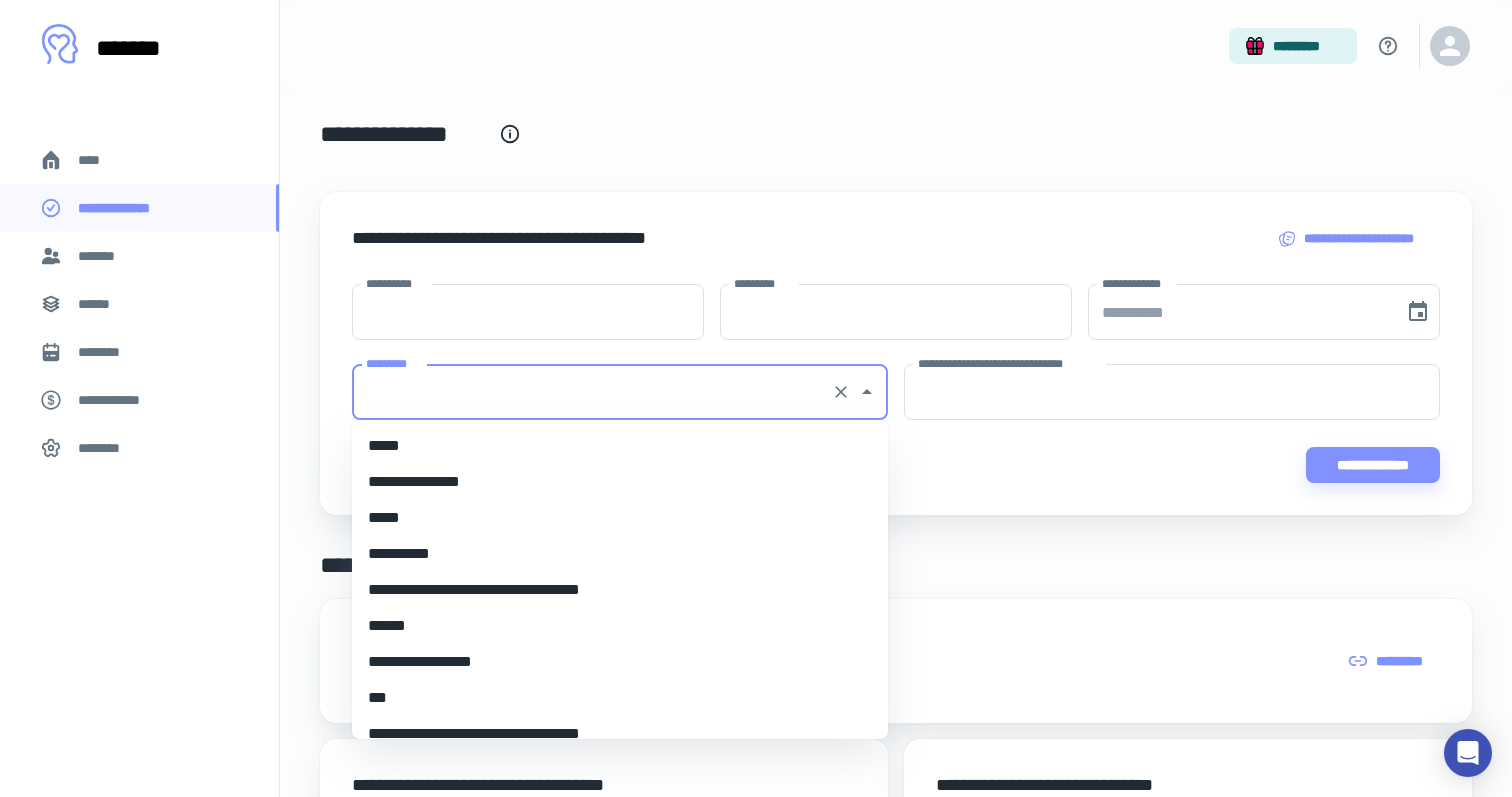 click on "*****" at bounding box center [620, 446] 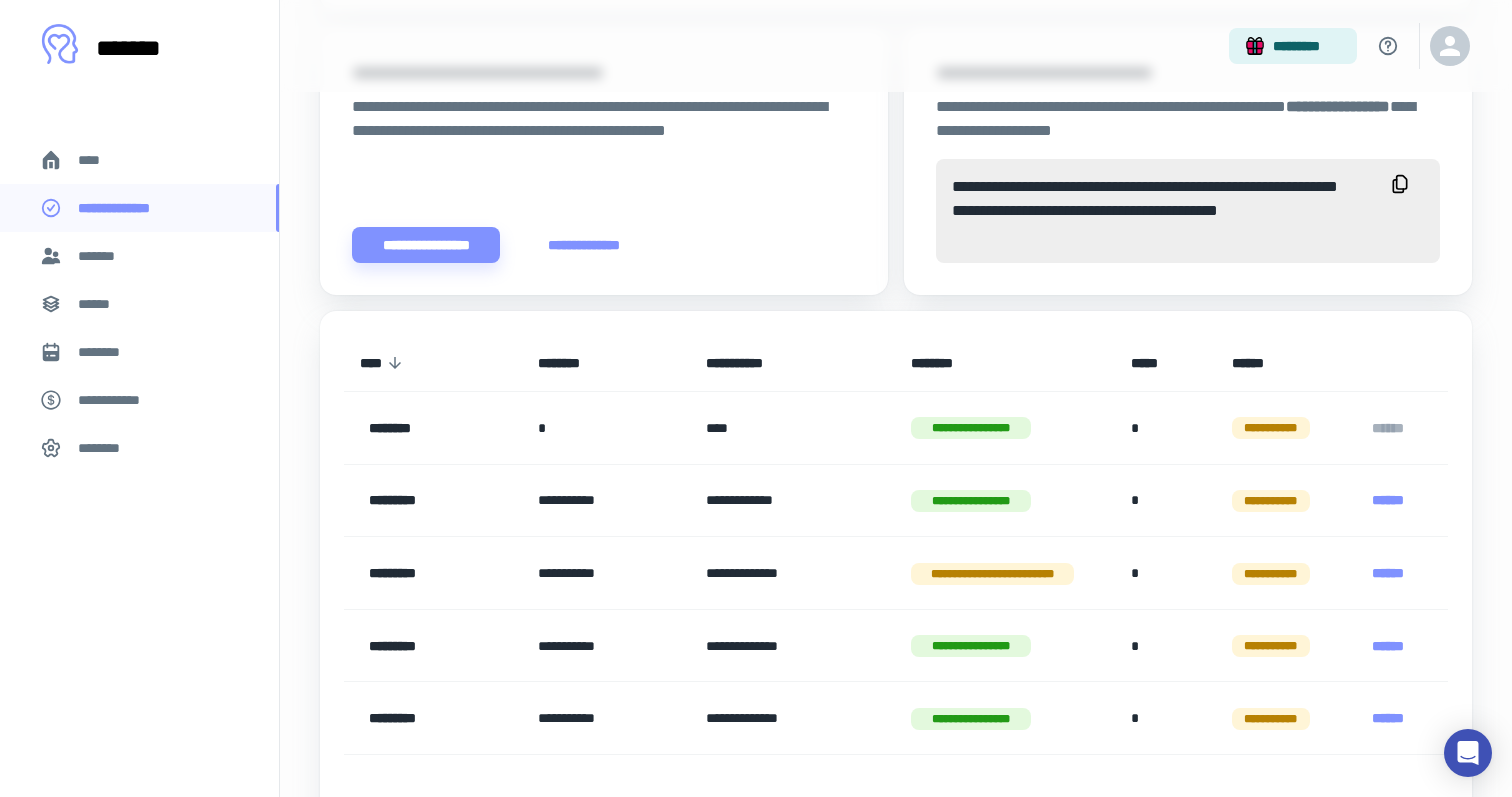scroll, scrollTop: 827, scrollLeft: 0, axis: vertical 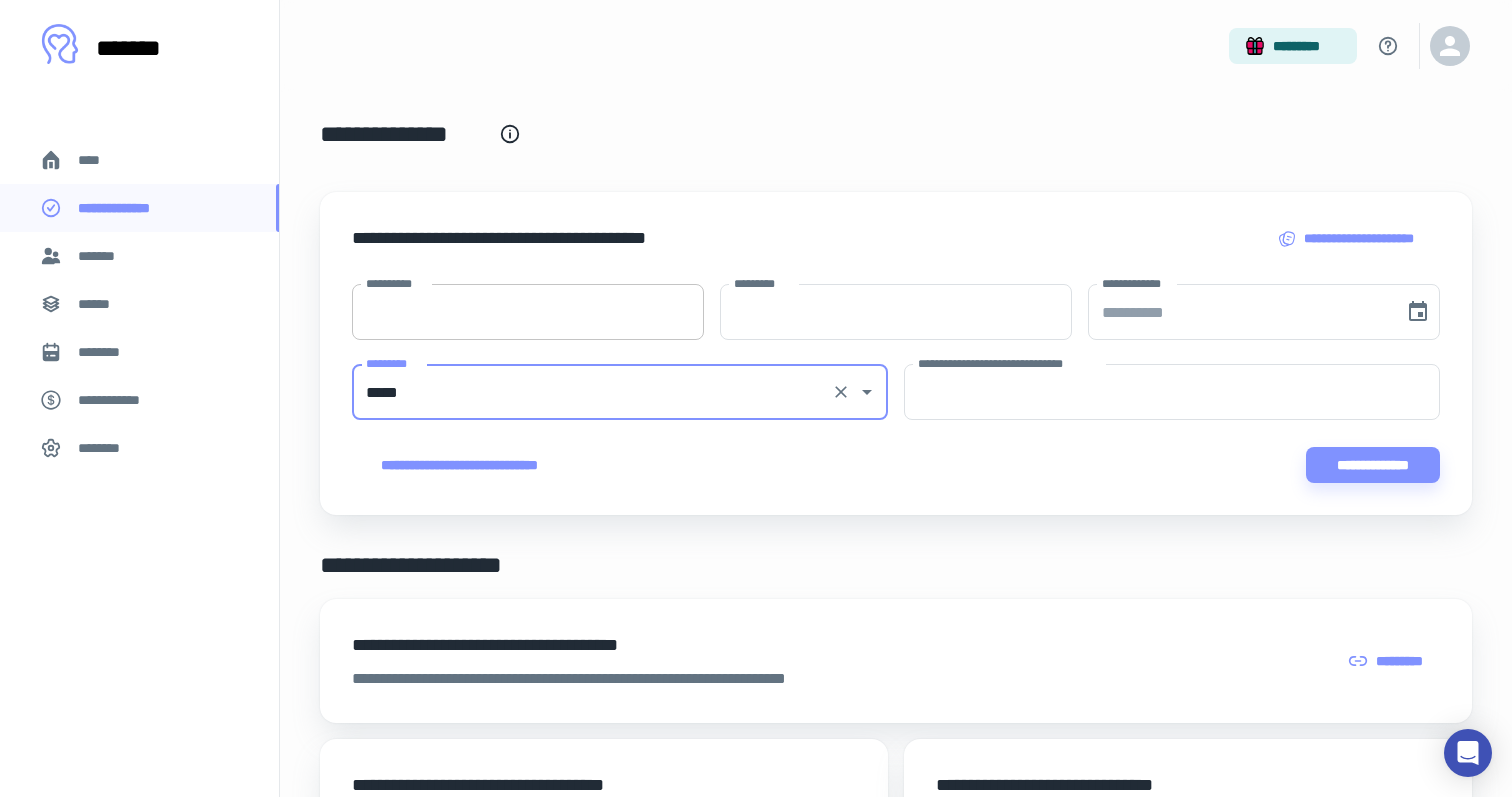click on "**********" at bounding box center (528, 312) 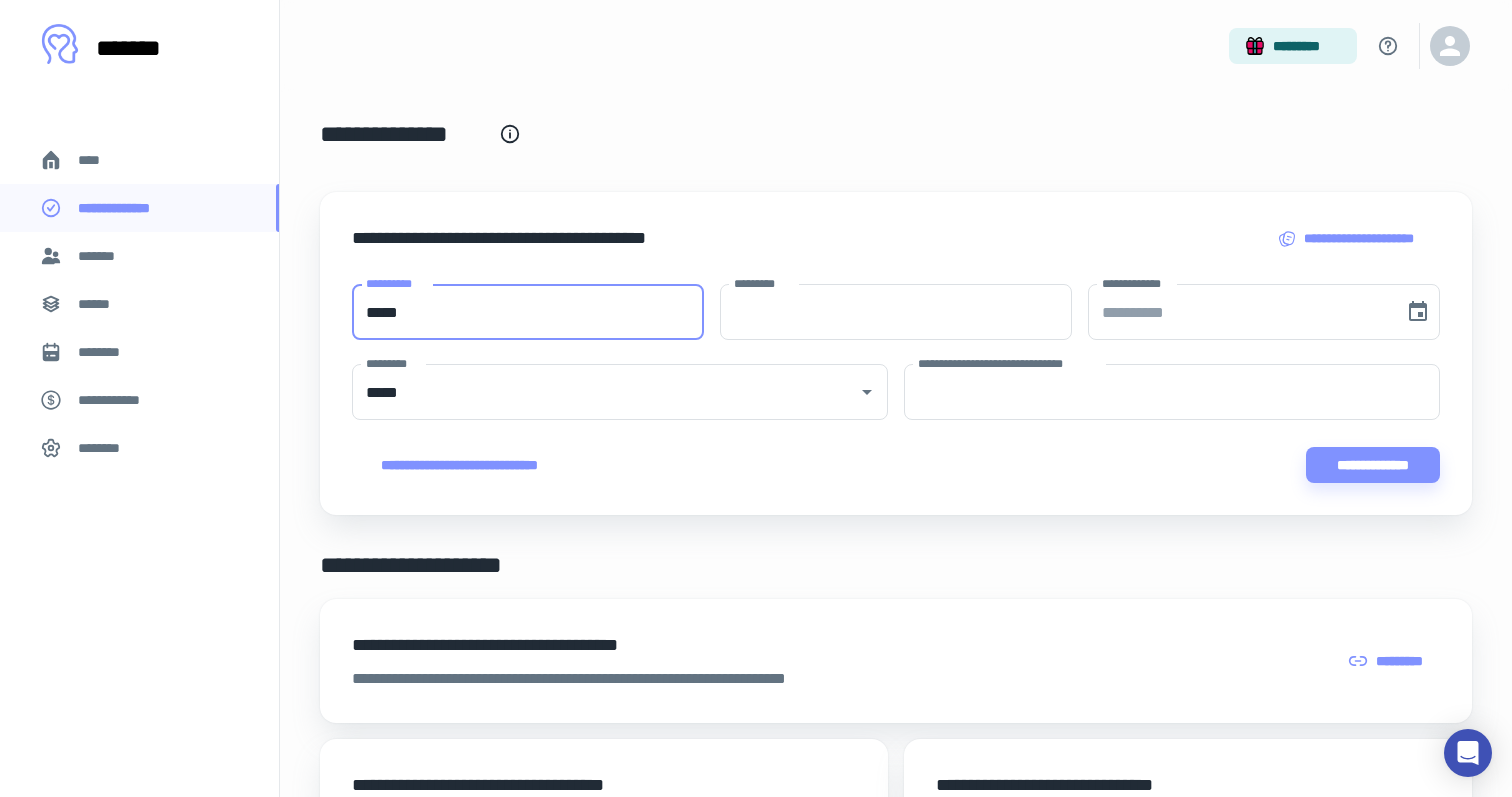 type on "*****" 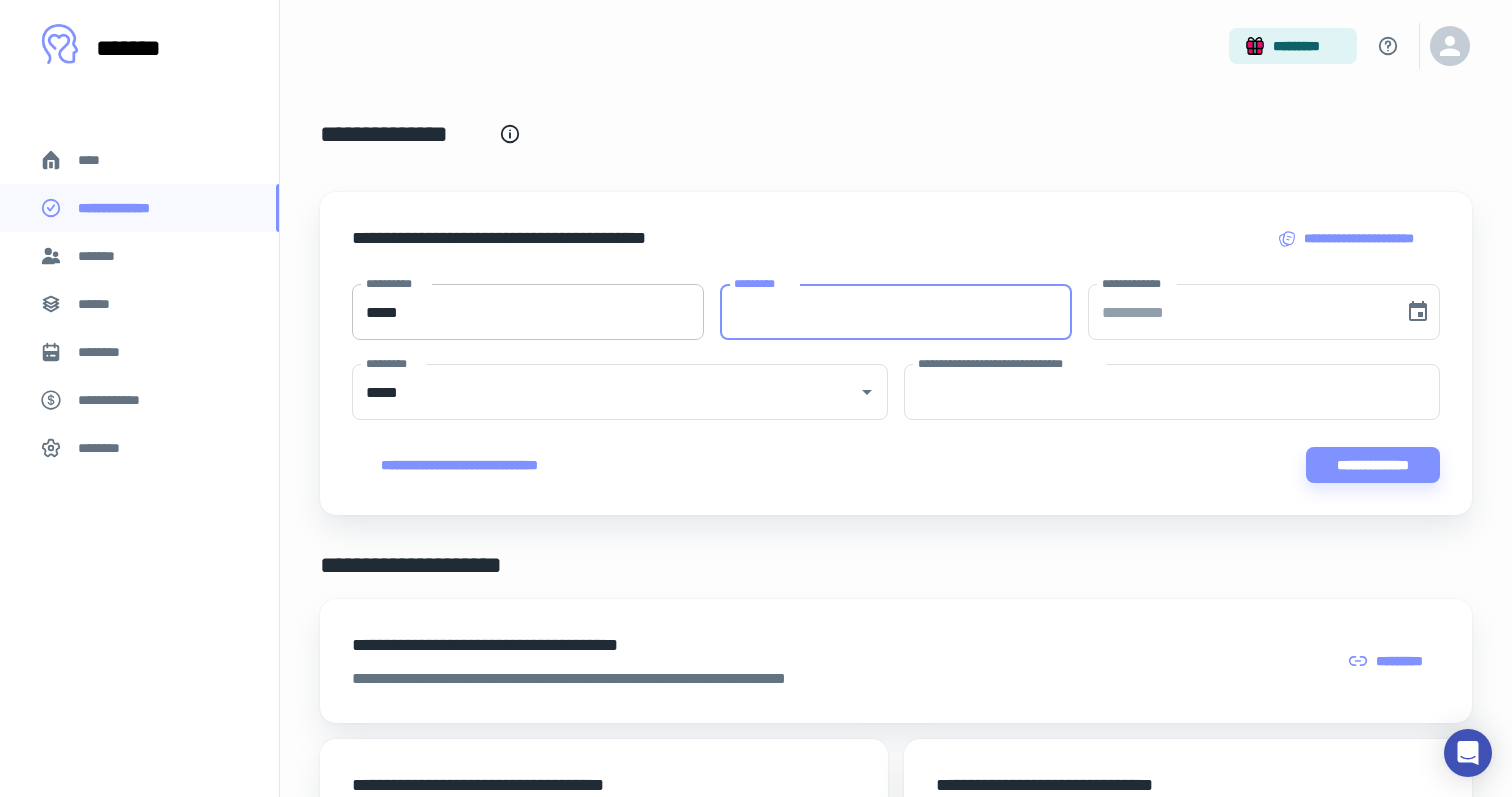 type on "*" 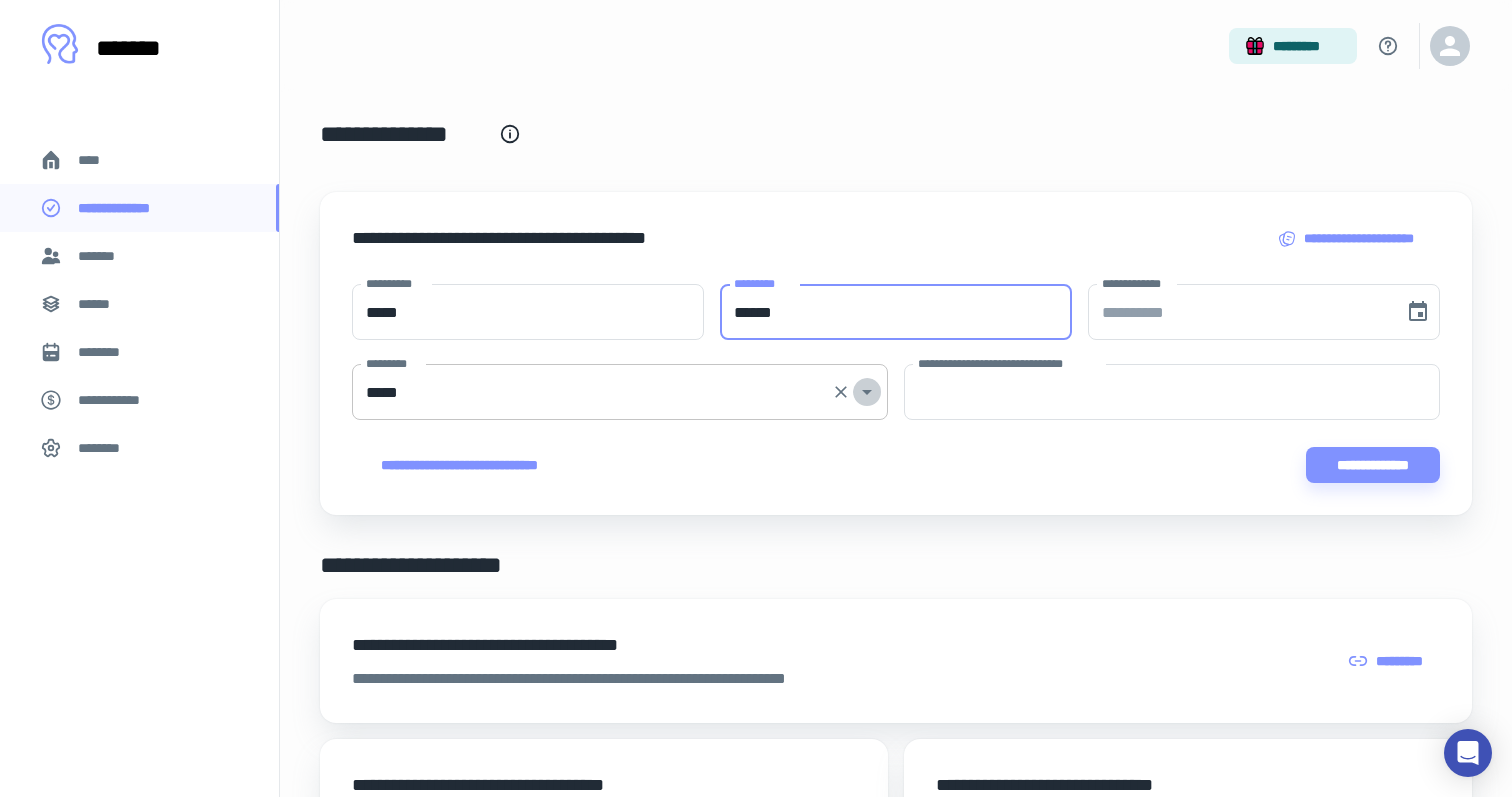 click 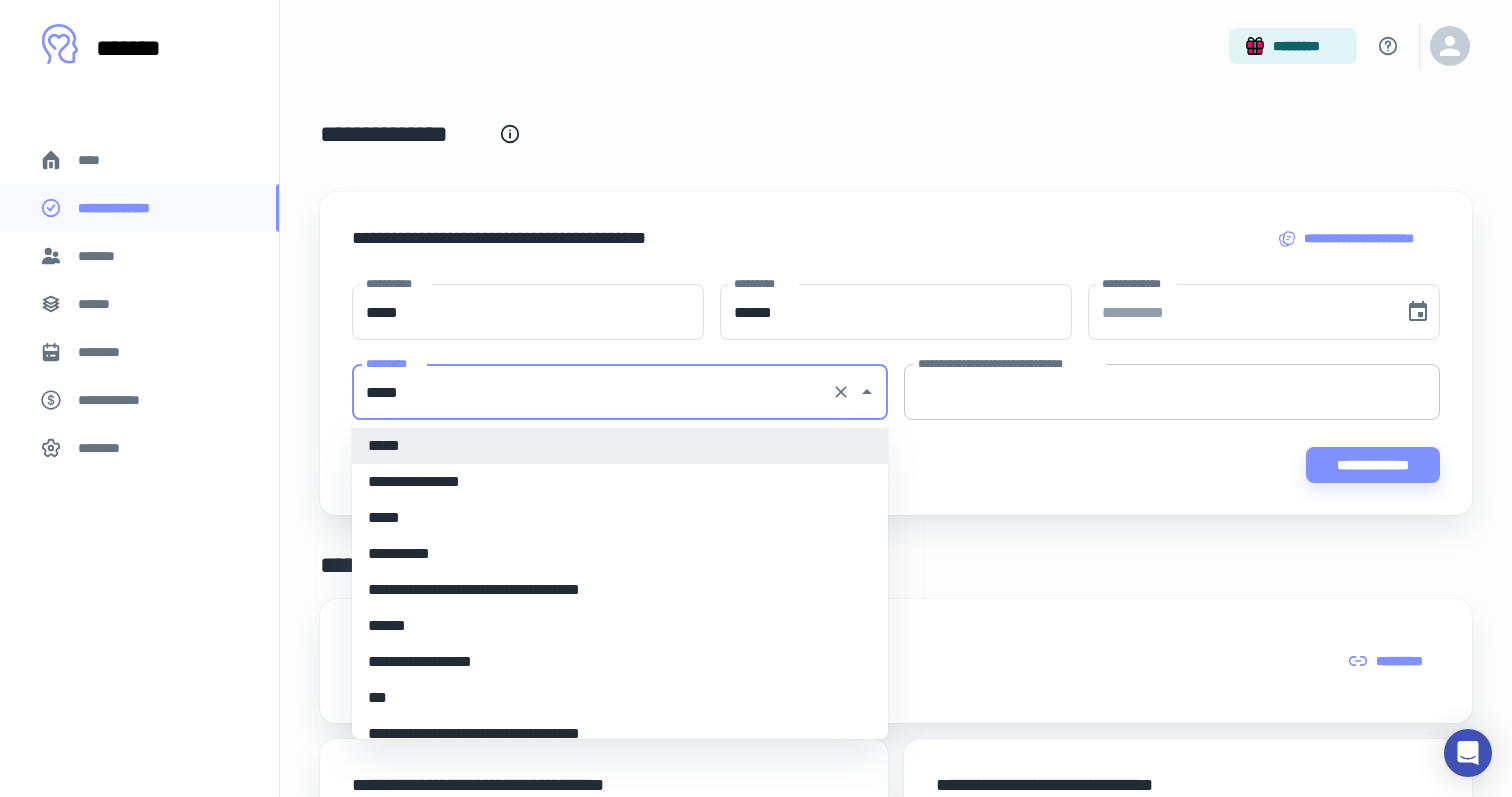 click on "**********" at bounding box center (1172, 392) 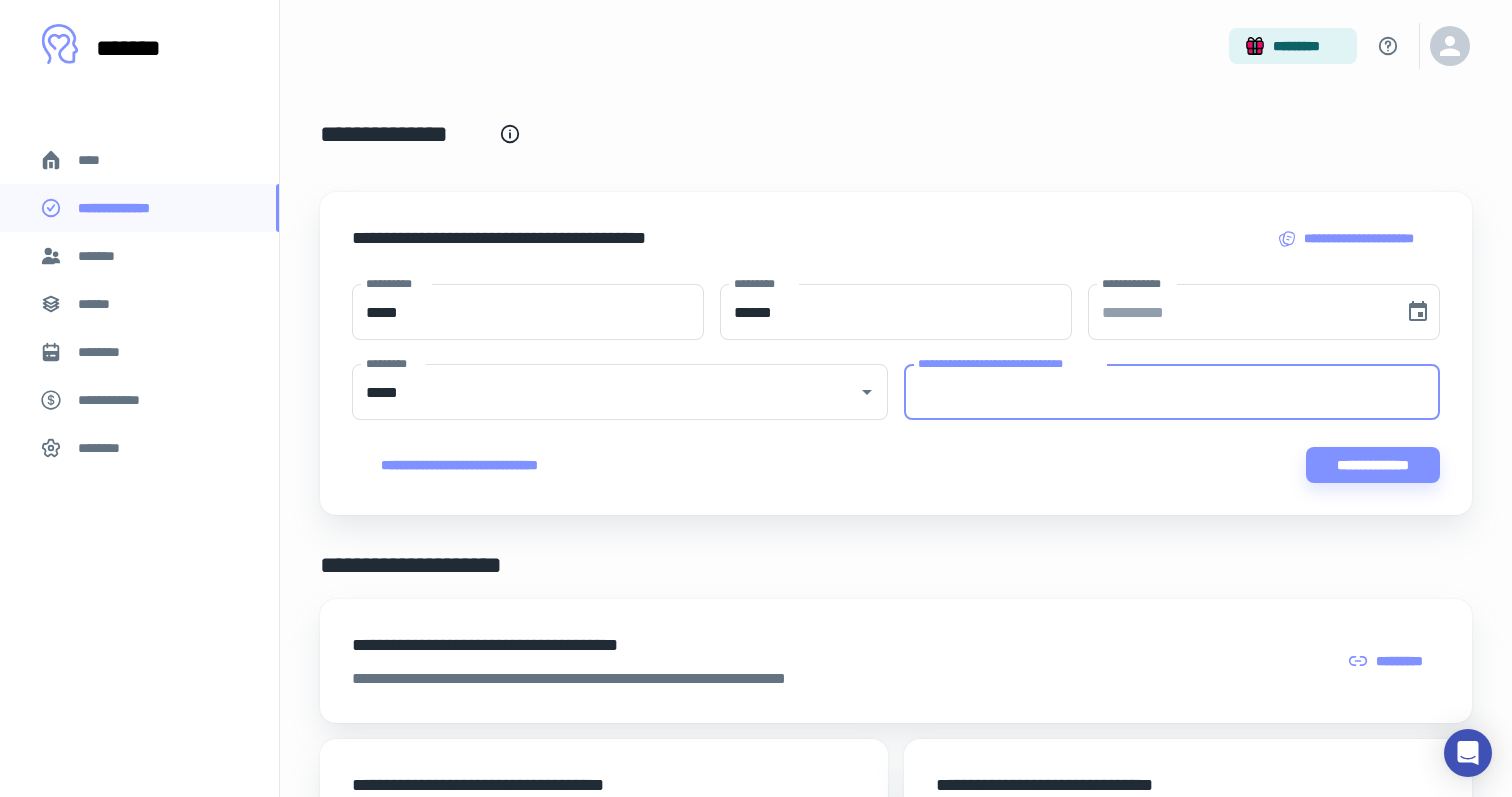 paste on "**********" 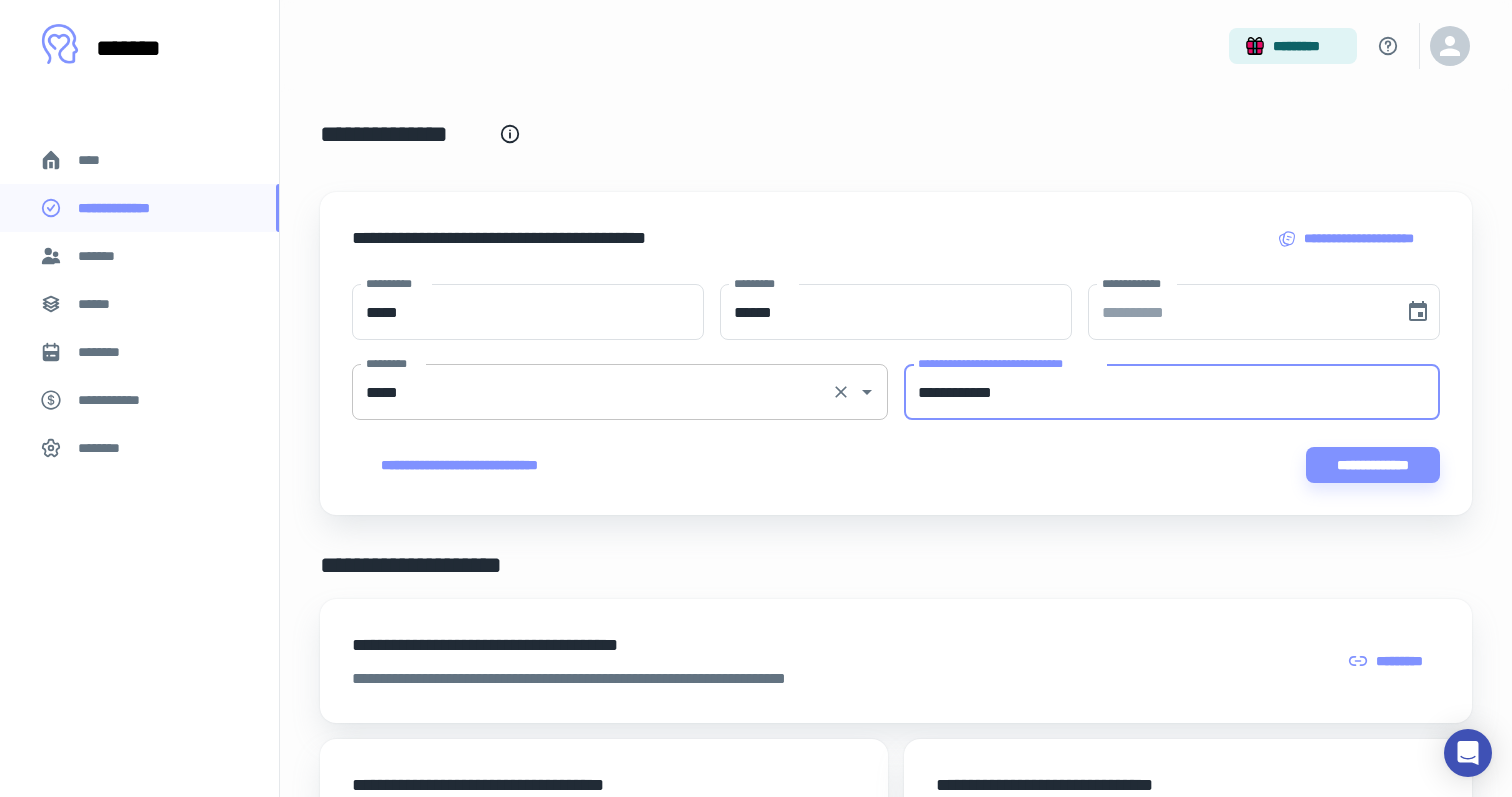 type on "**********" 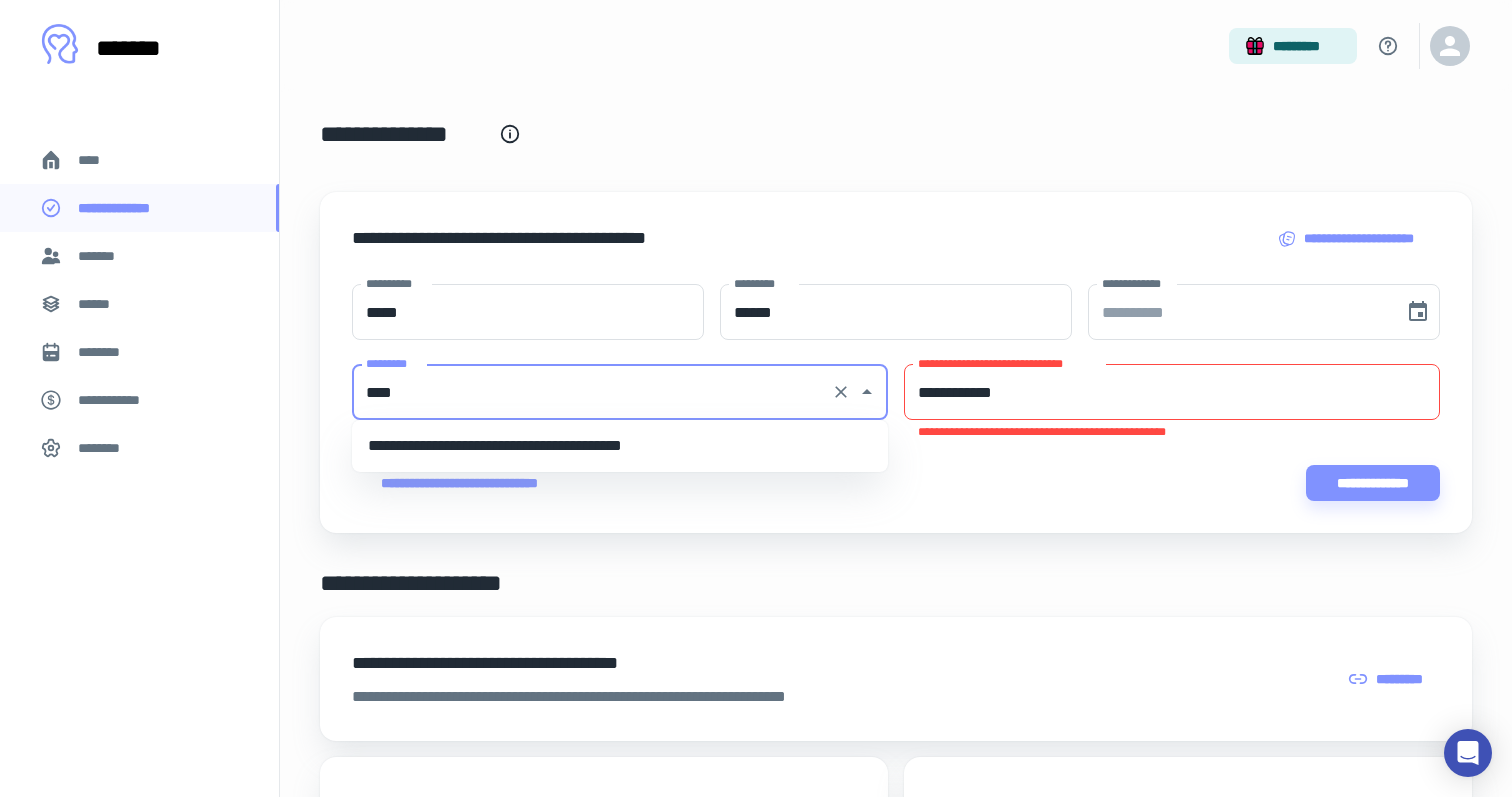 click on "**********" at bounding box center (620, 446) 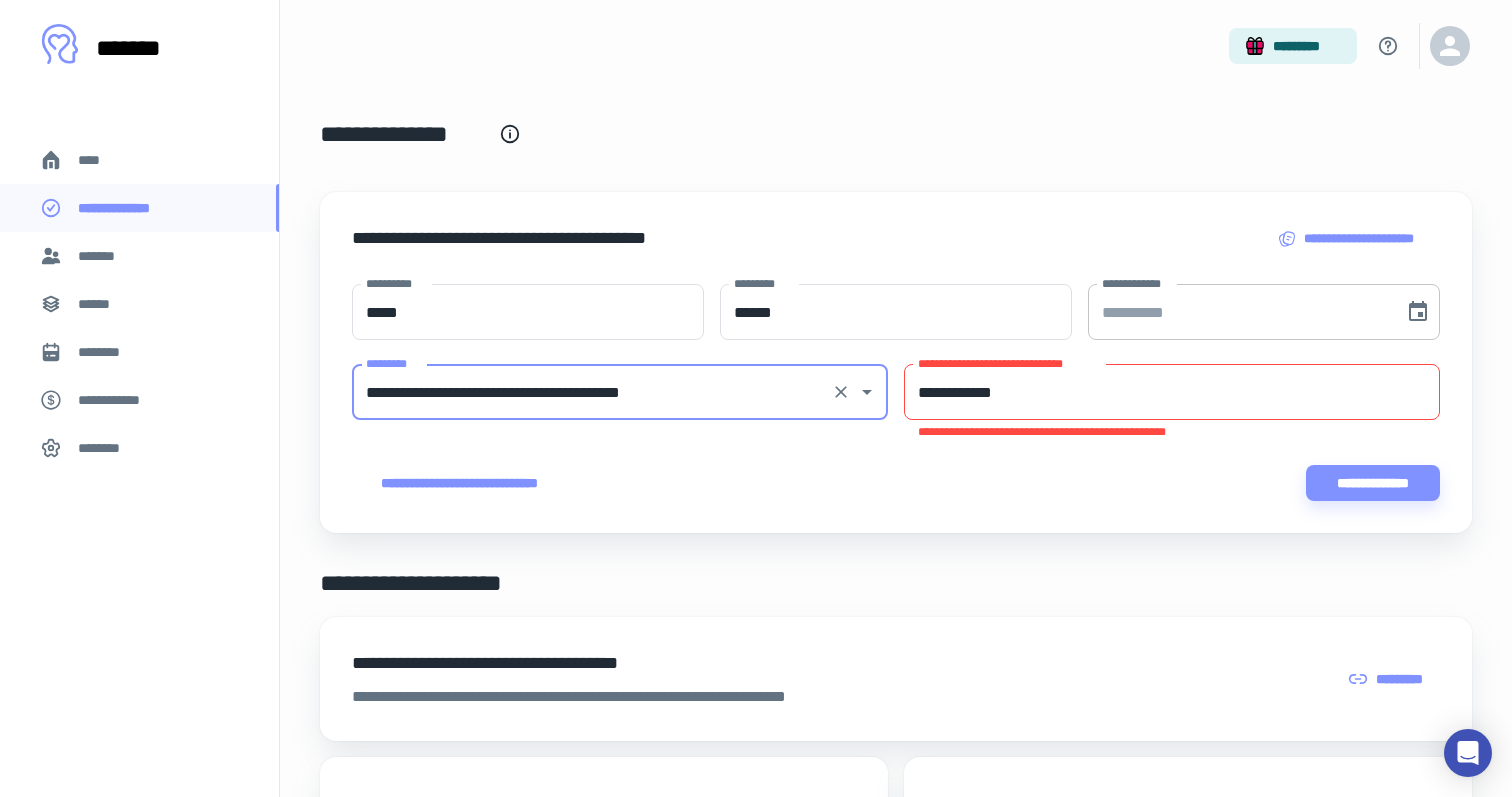 type on "**********" 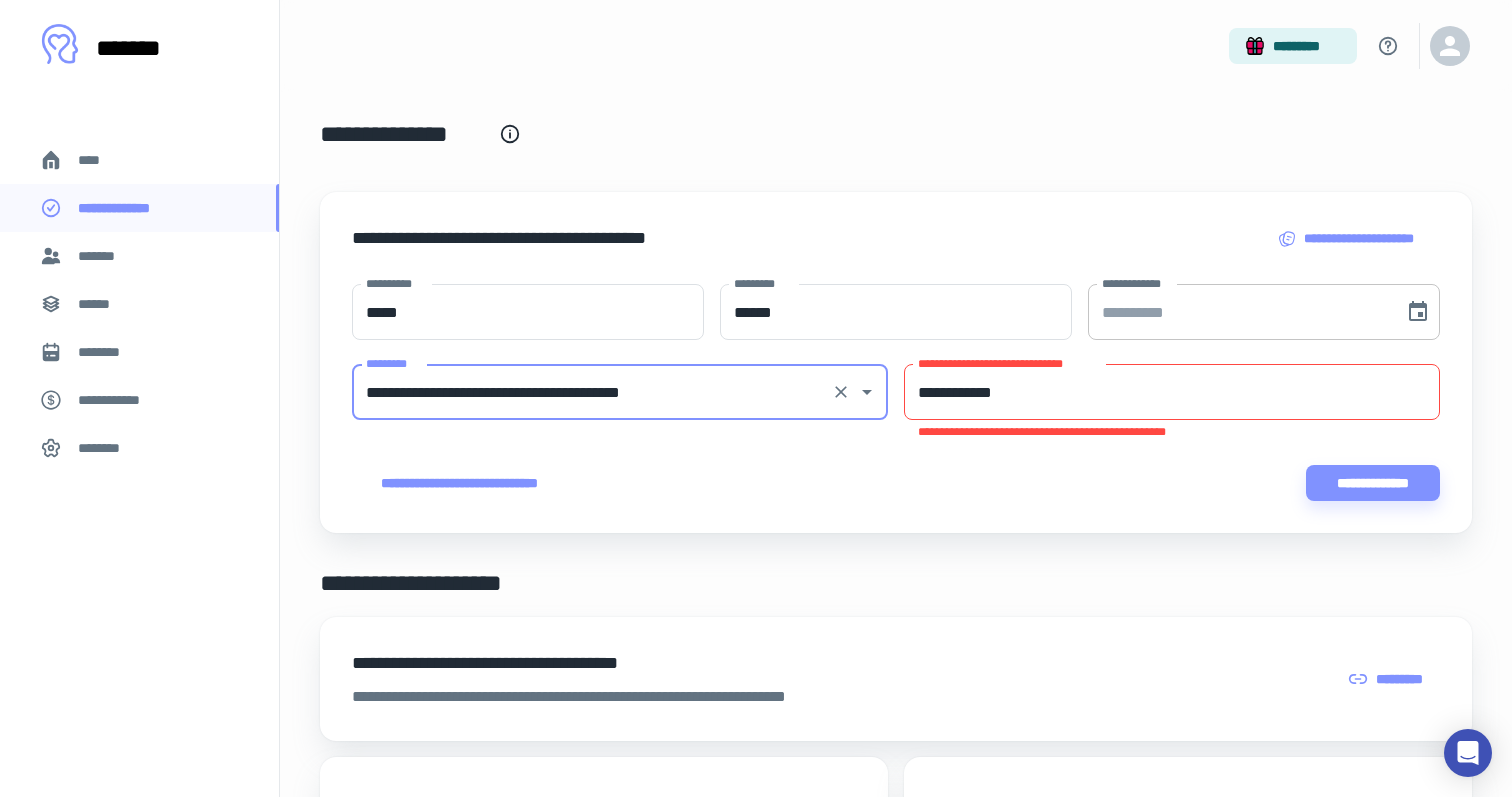 type on "**********" 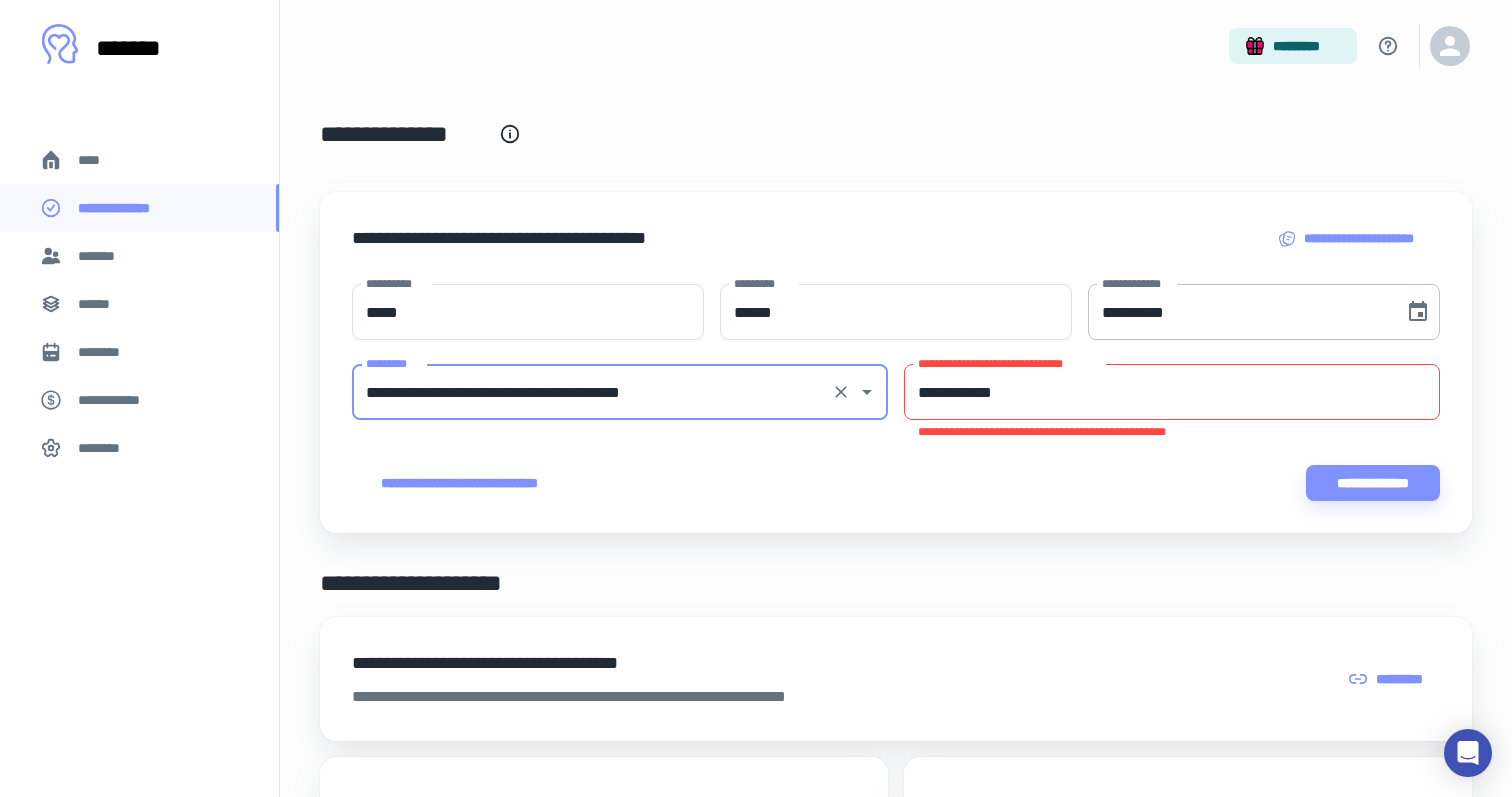 click on "**********" at bounding box center (1239, 312) 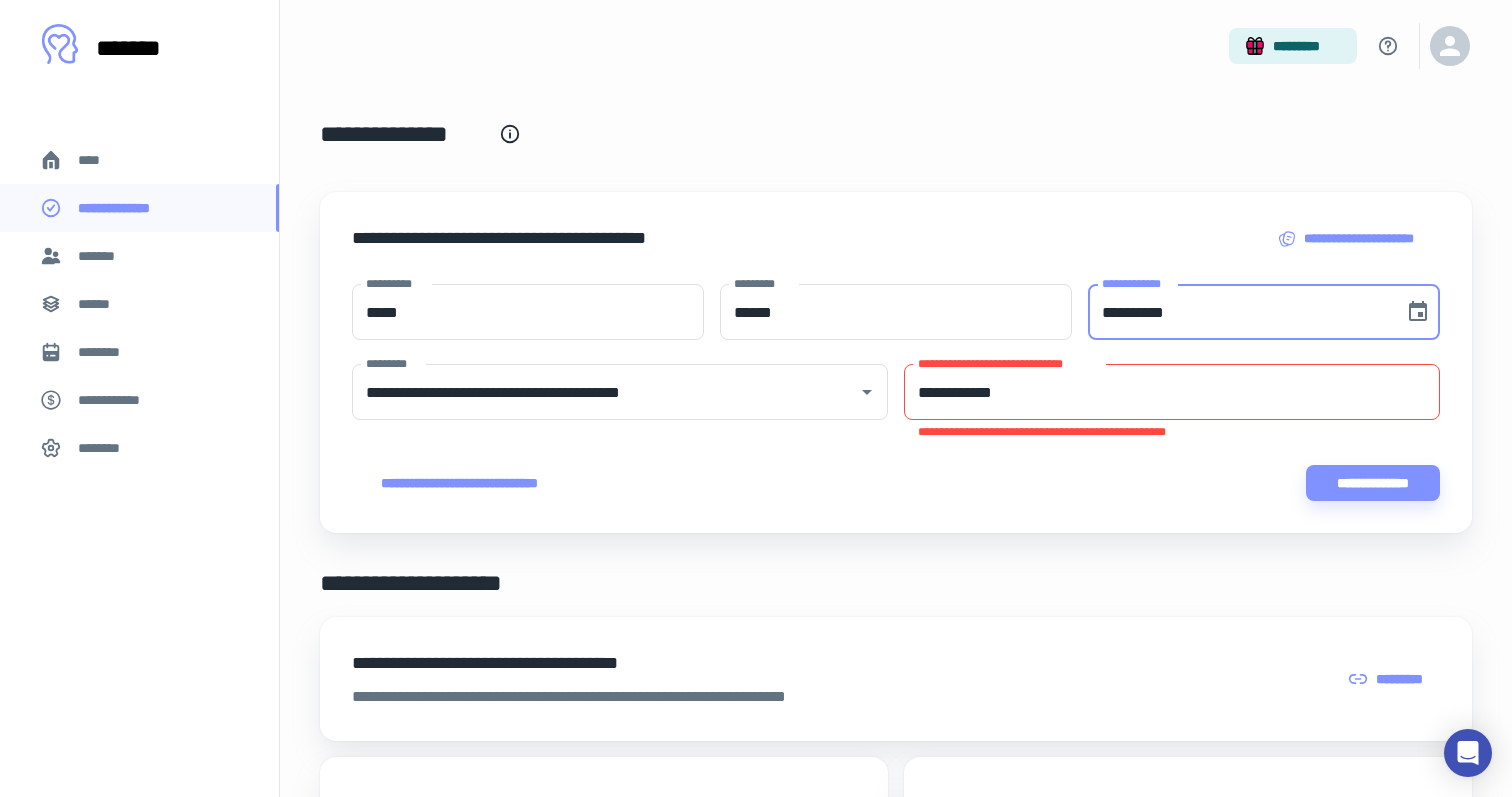 type 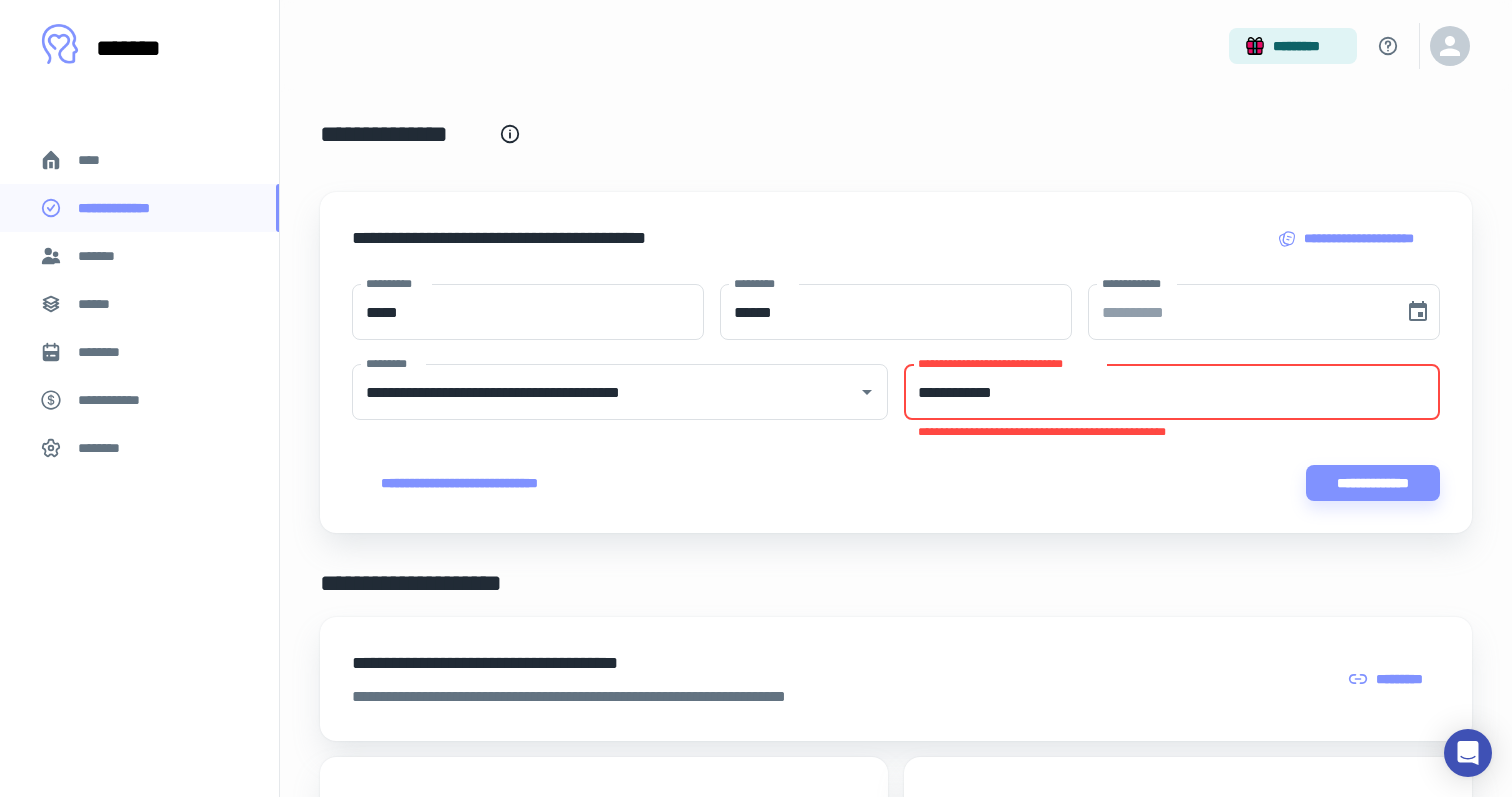 click on "**********" at bounding box center [1172, 392] 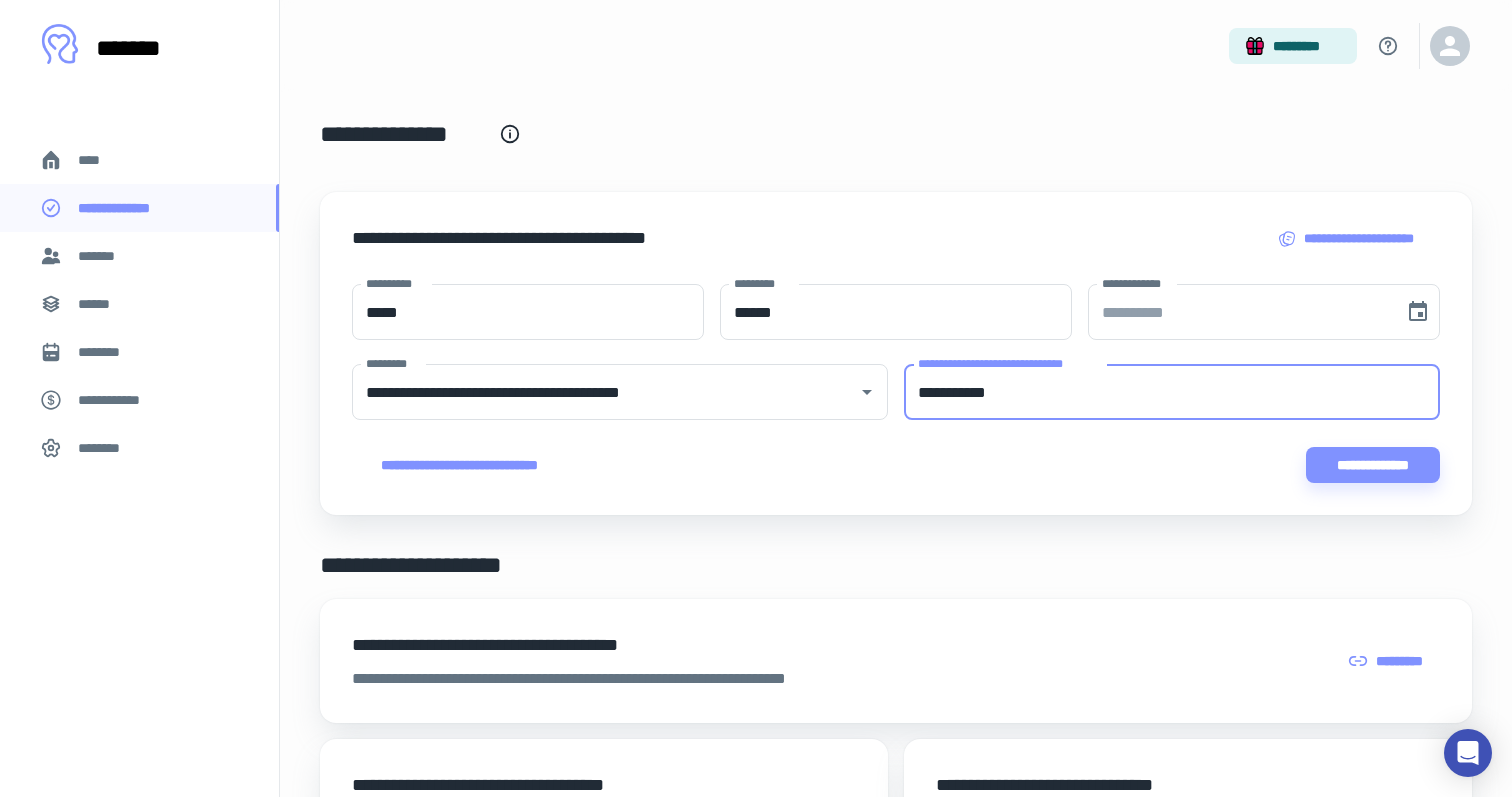 type on "**********" 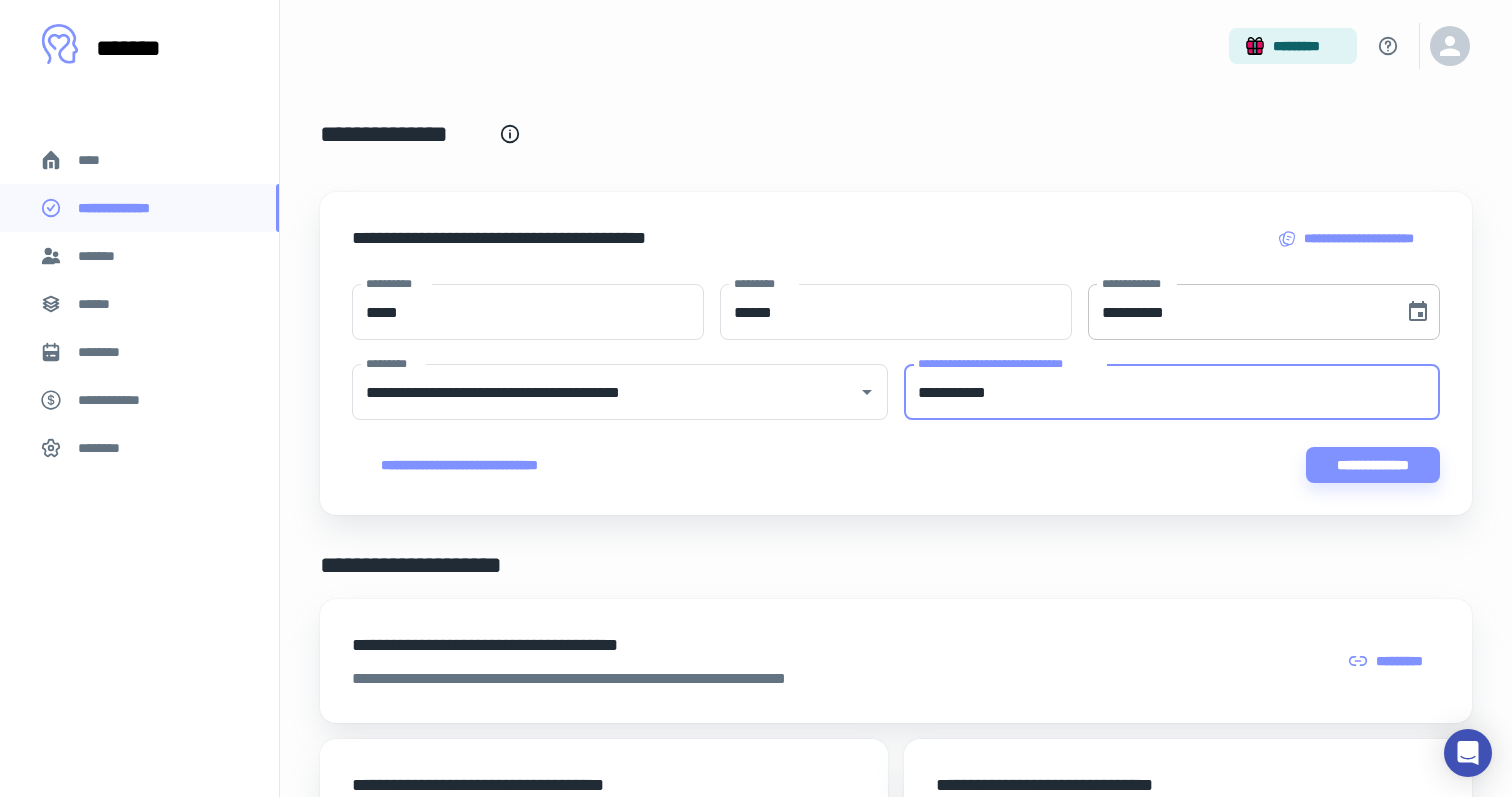 click on "**********" at bounding box center [1239, 312] 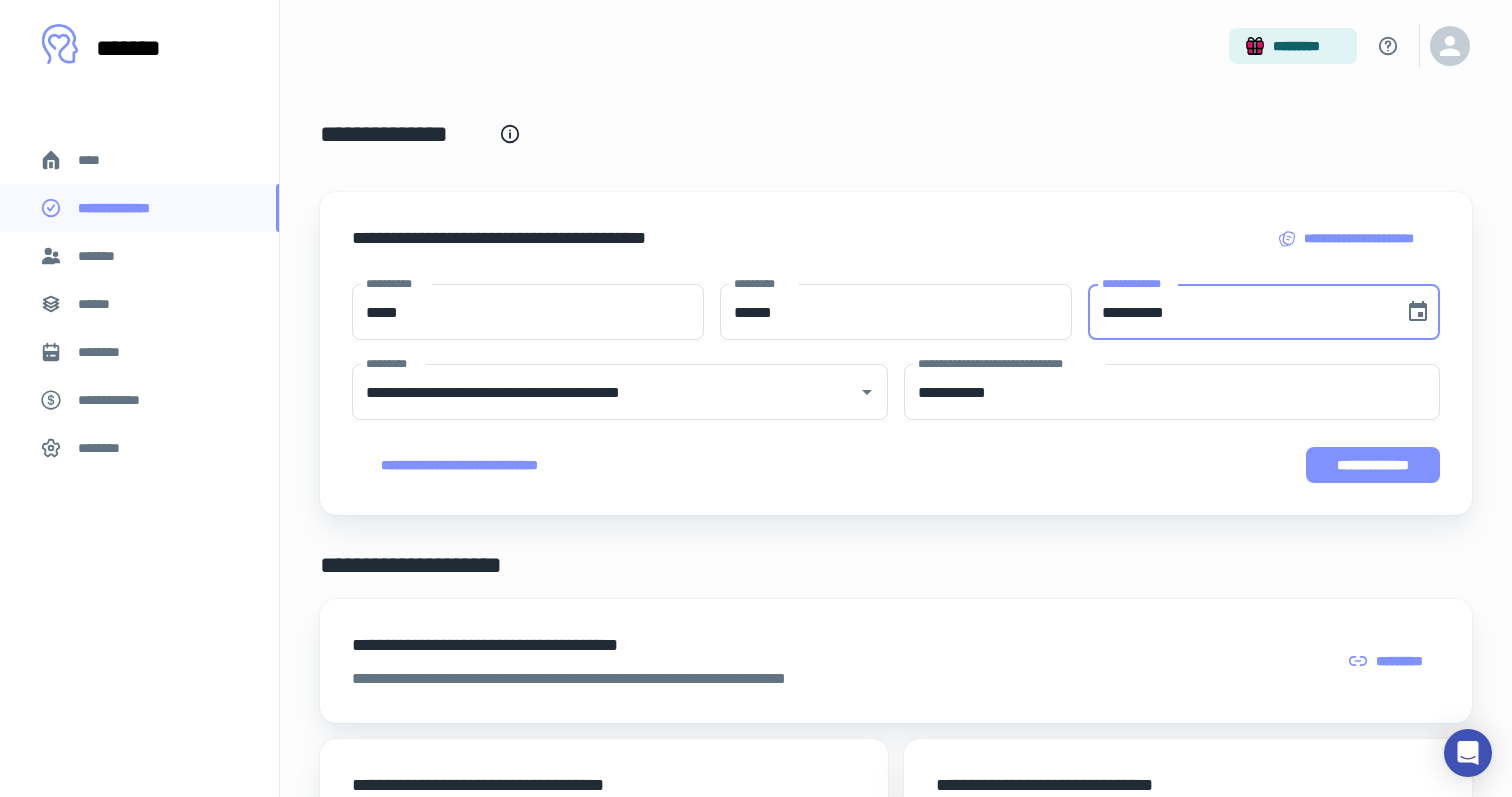 type on "**********" 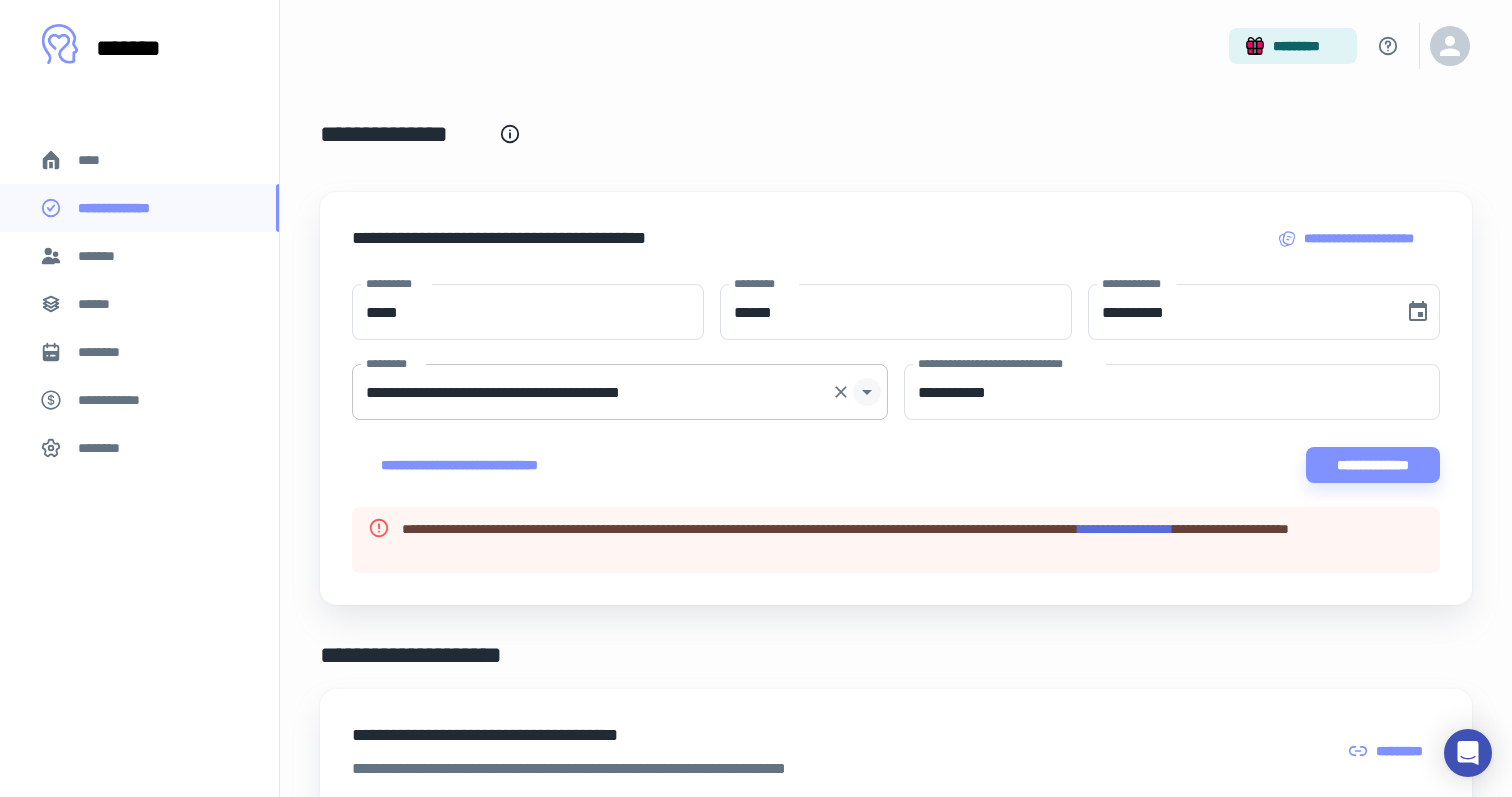 click 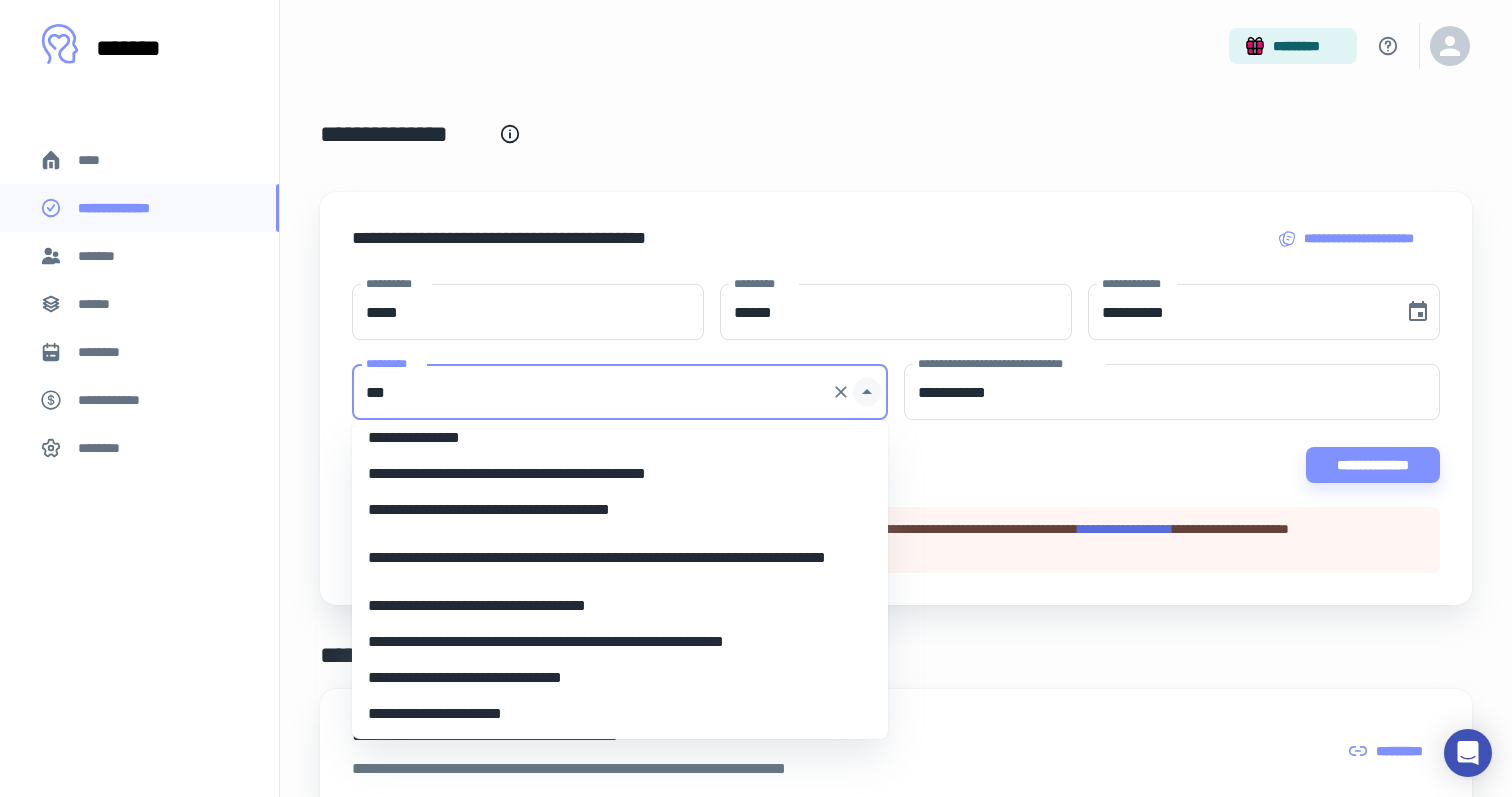 scroll, scrollTop: 0, scrollLeft: 0, axis: both 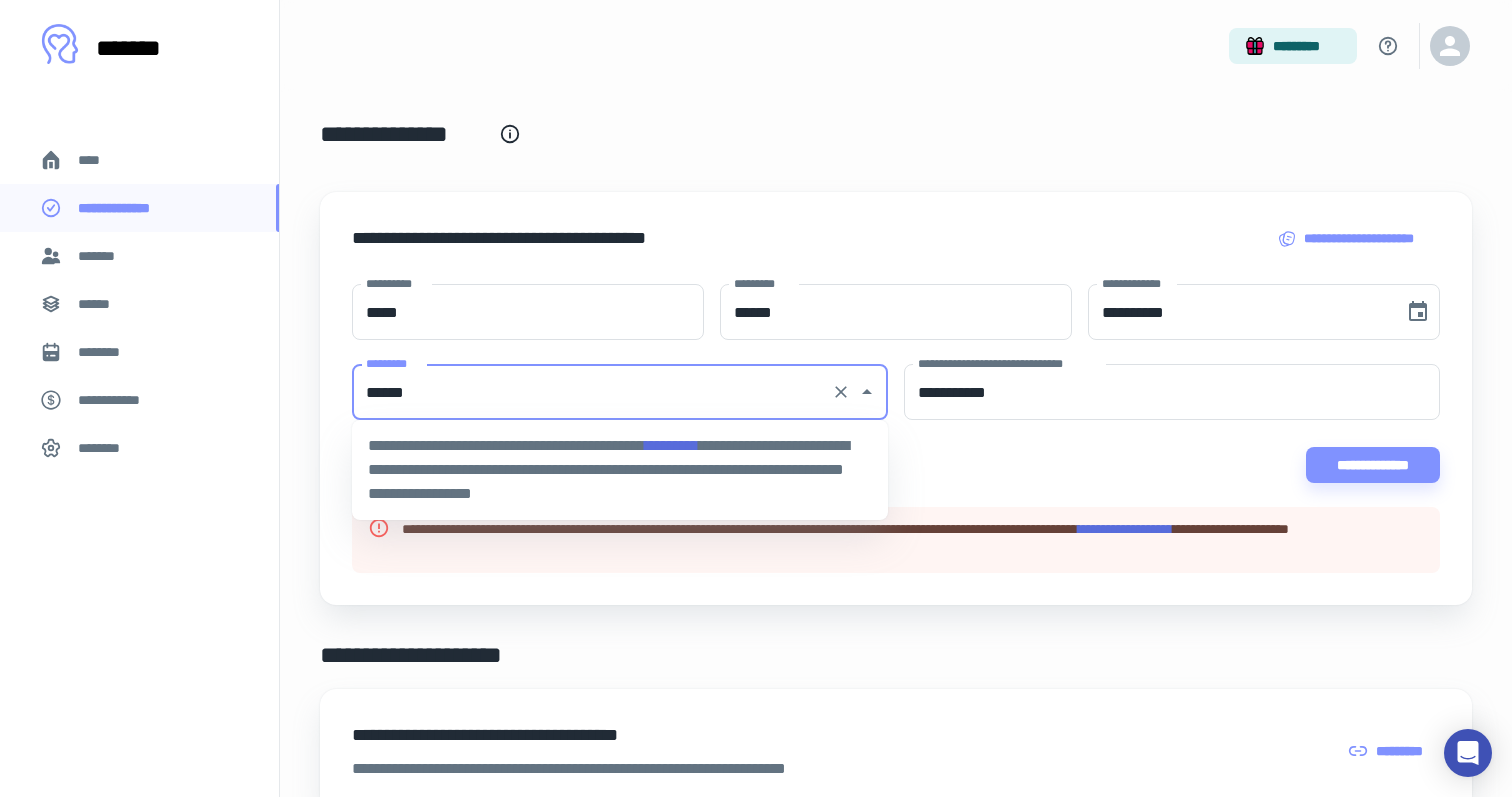 type on "*******" 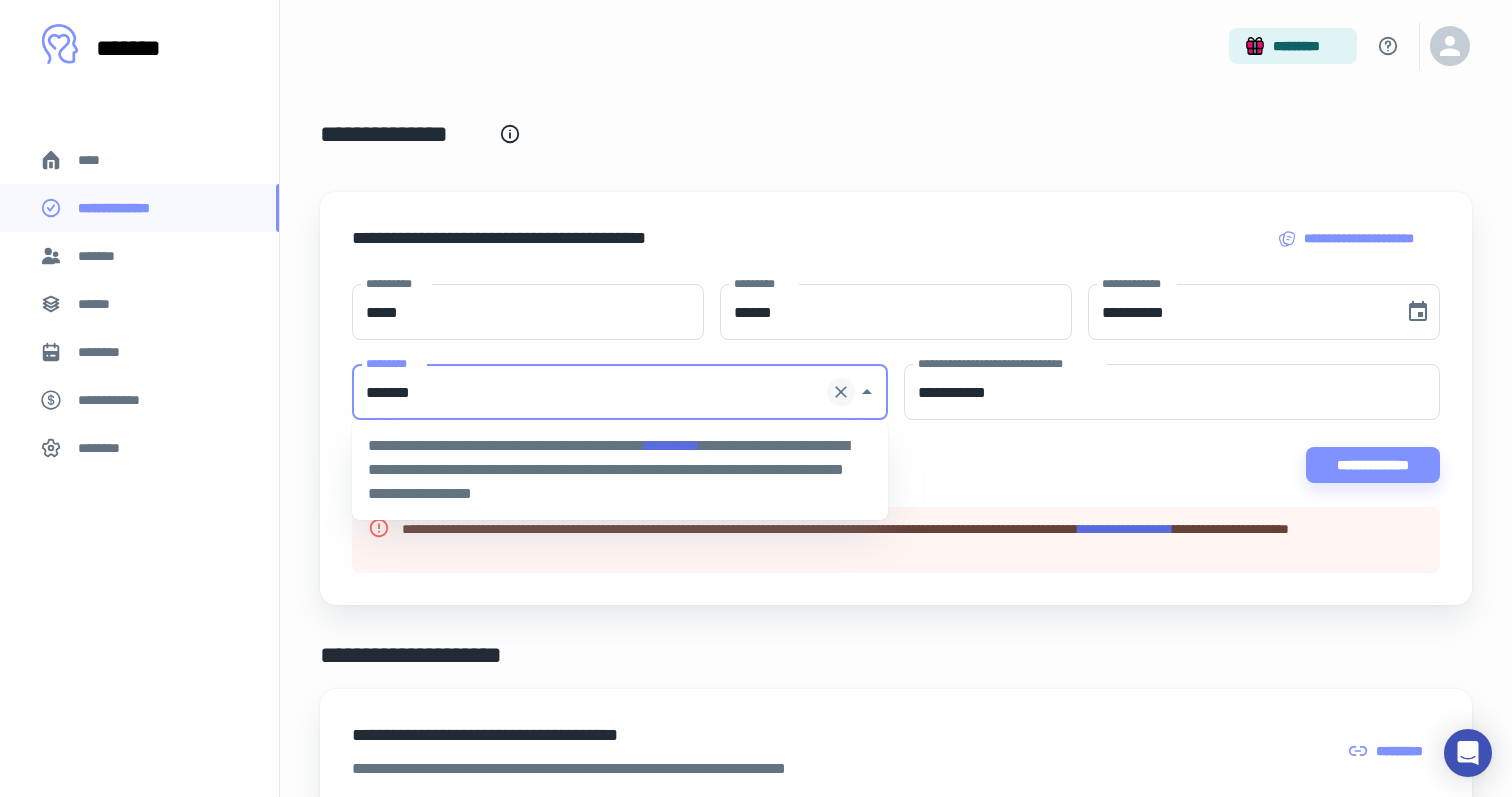 click 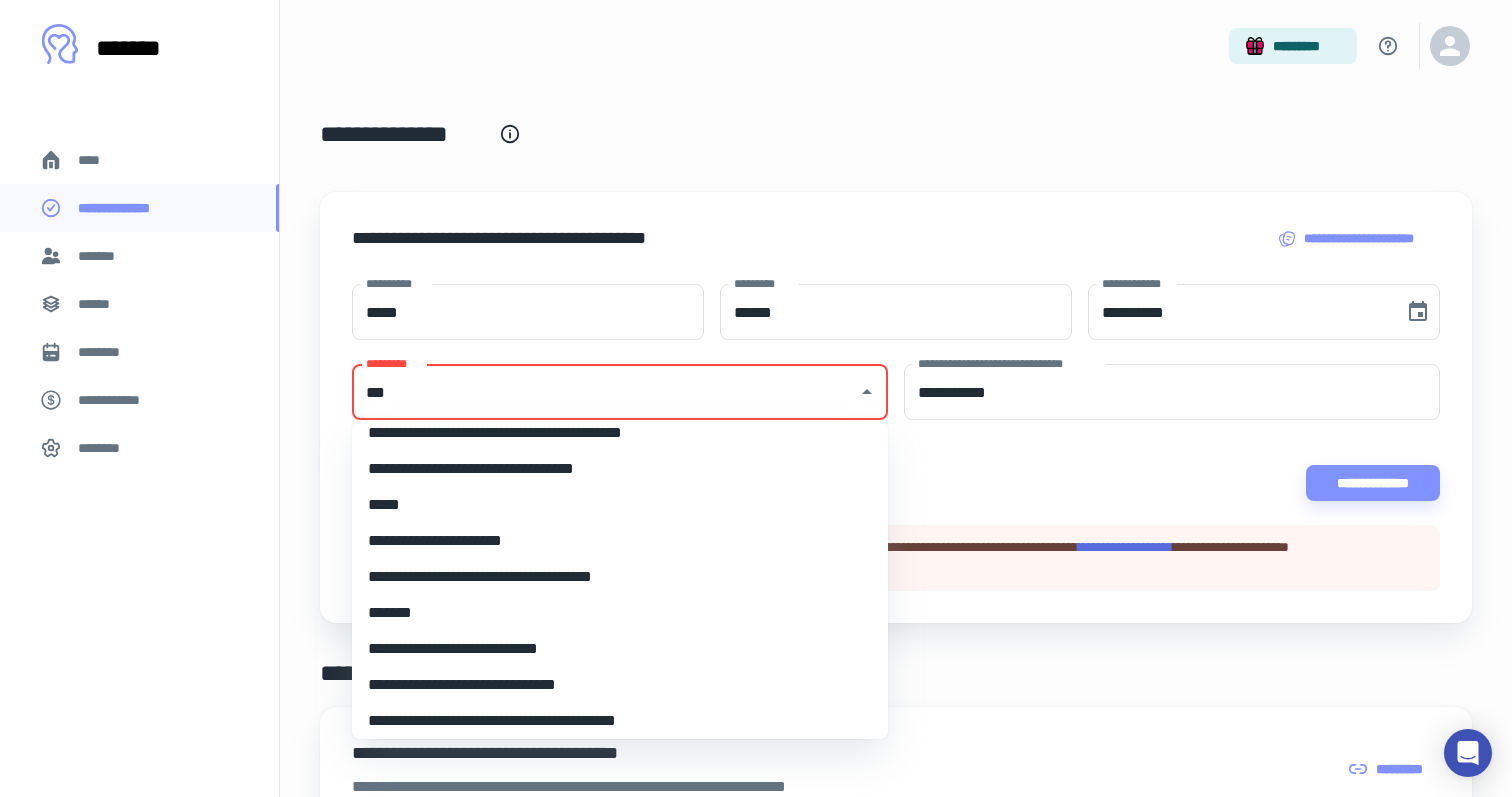 scroll, scrollTop: 153, scrollLeft: 0, axis: vertical 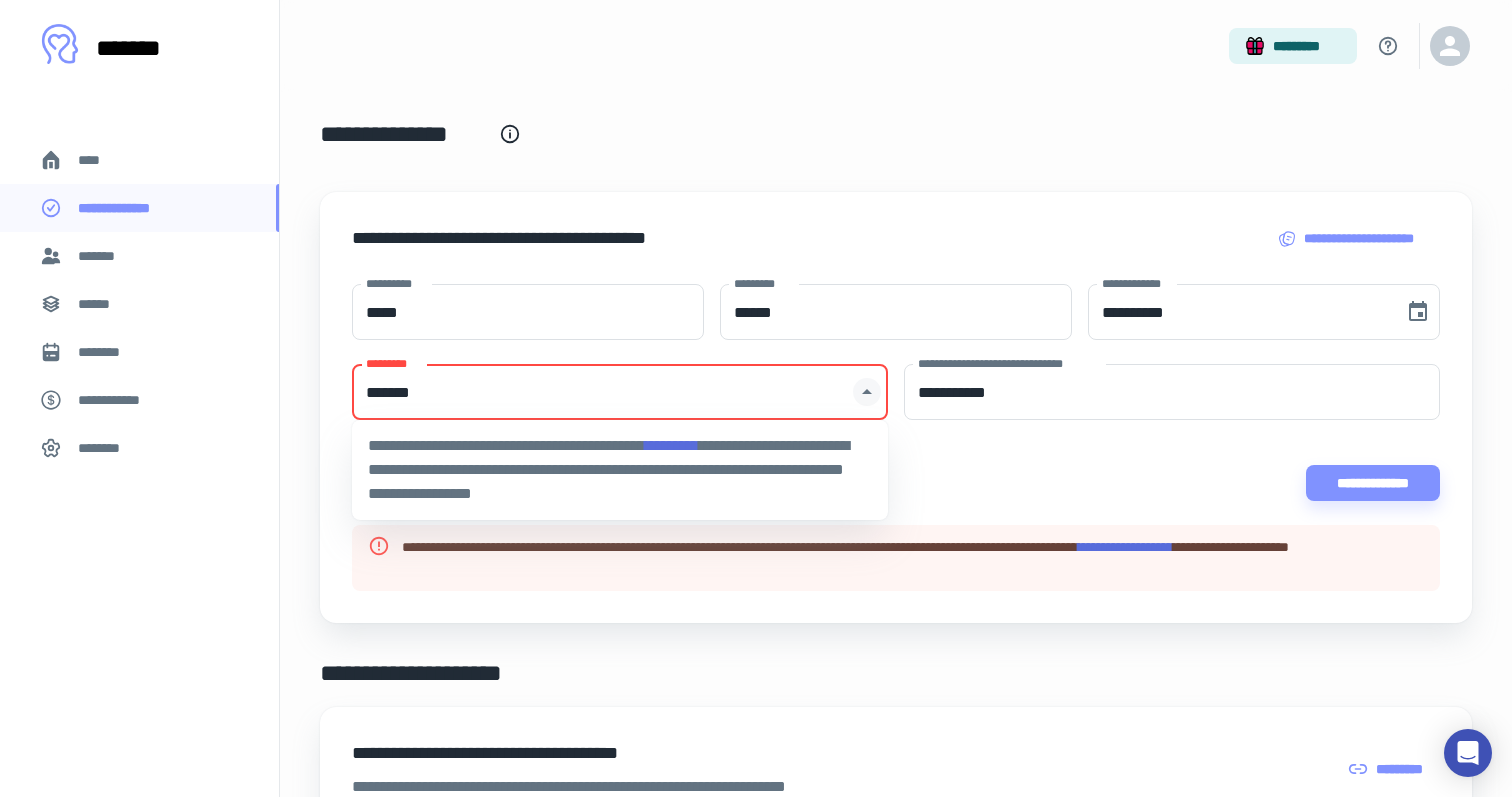 click 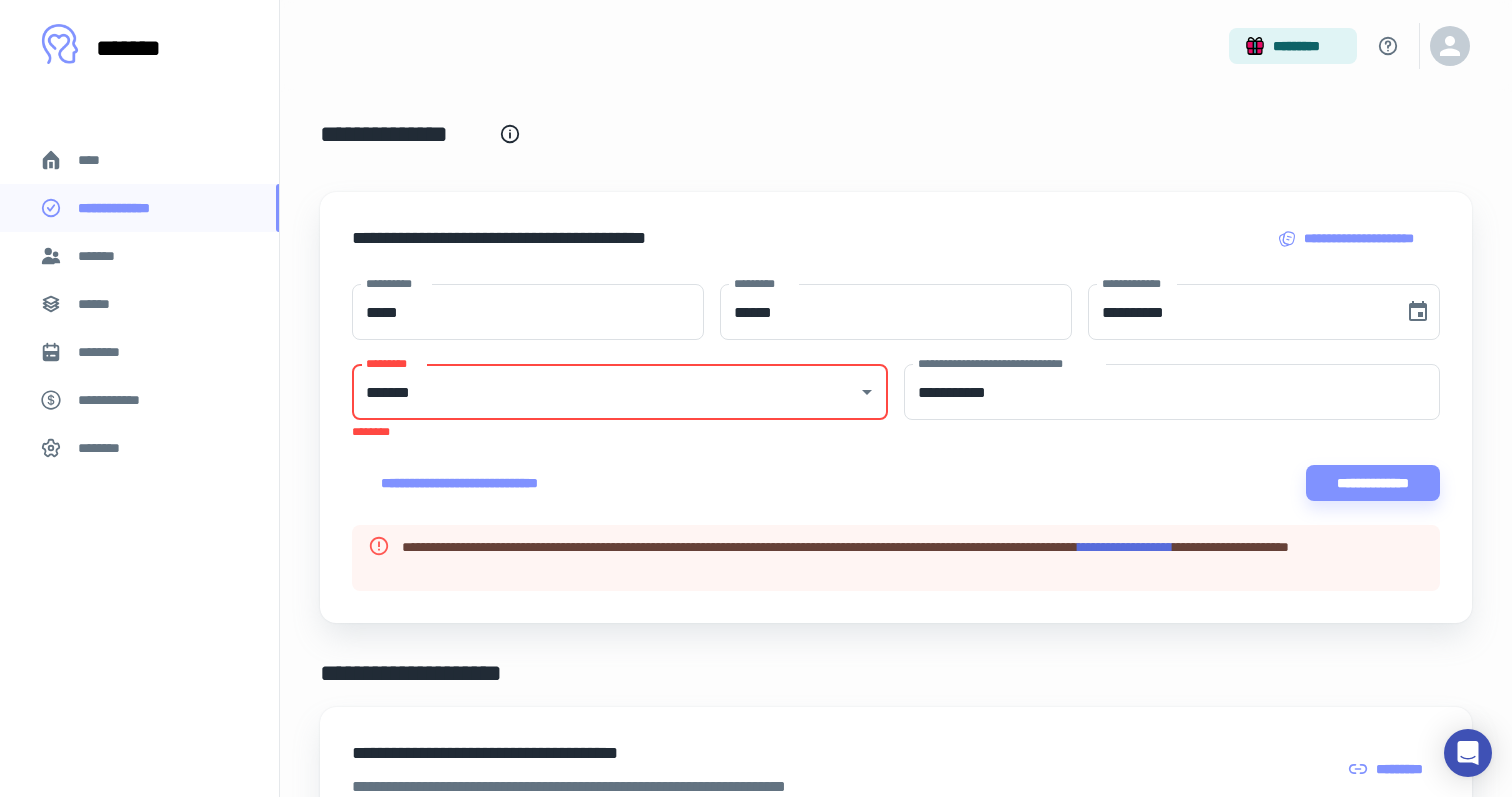 type on "*******" 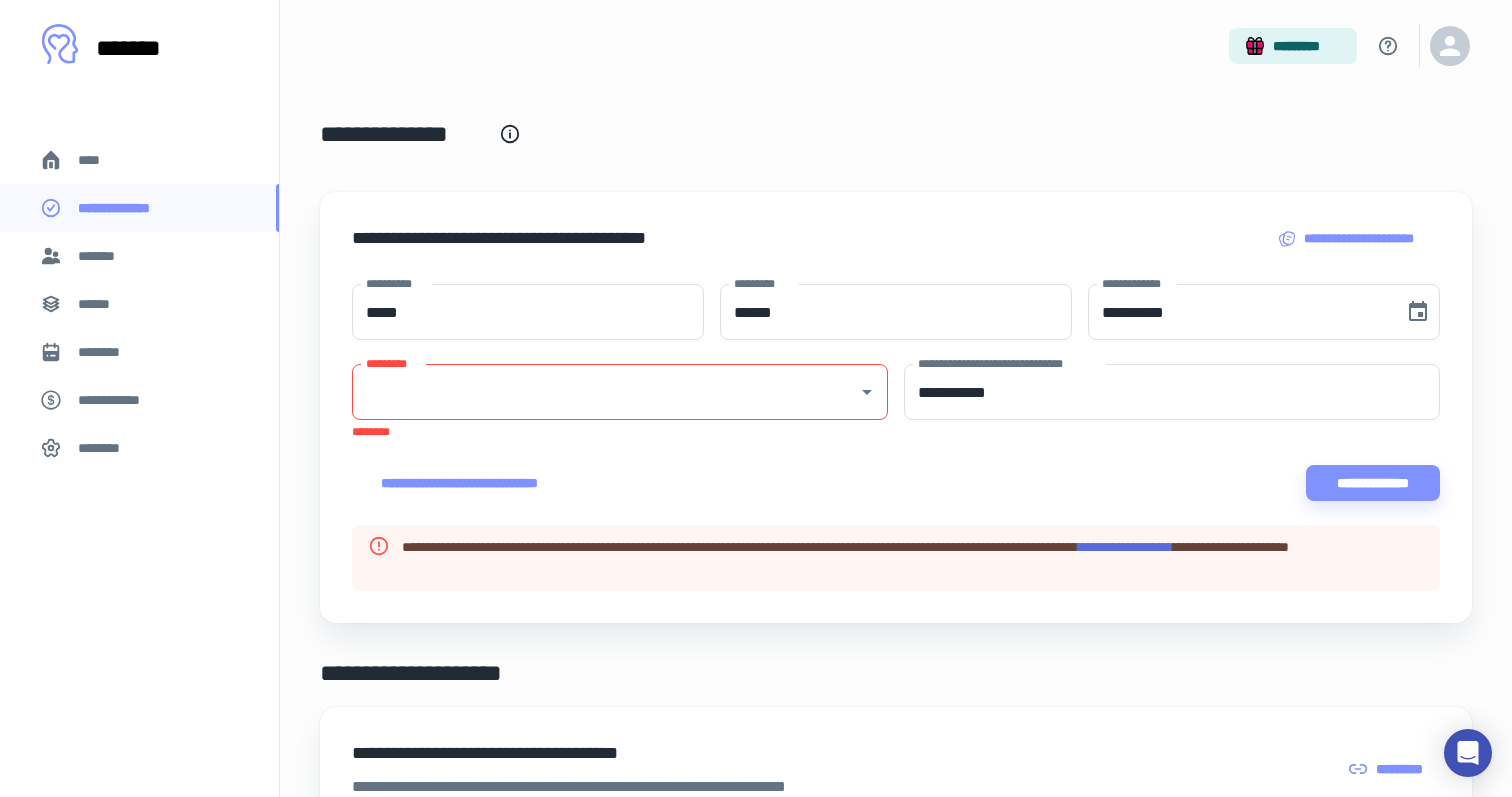 click on "[FIRST] [LAST]" at bounding box center (896, 483) 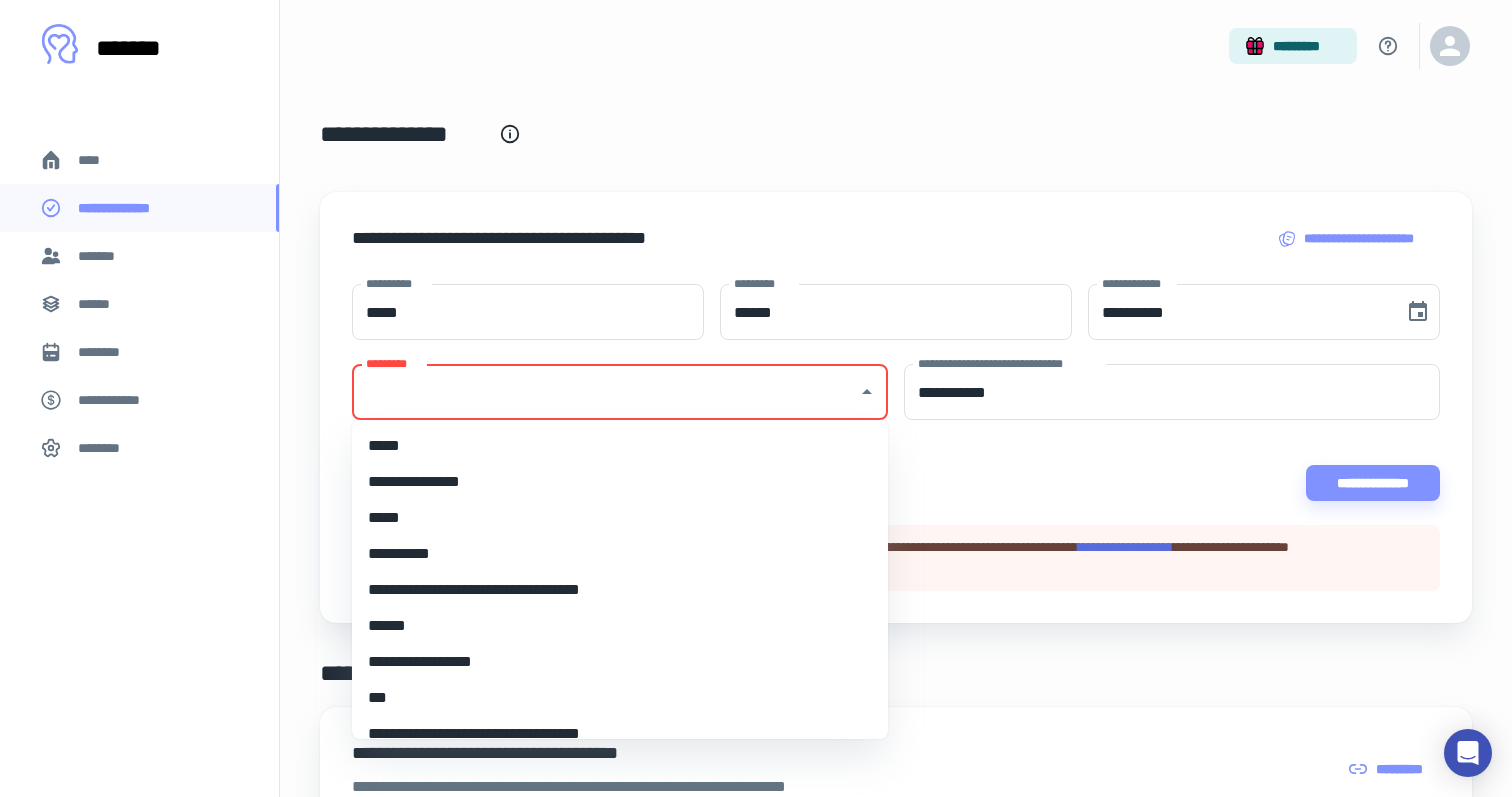 click on "*********" at bounding box center [605, 392] 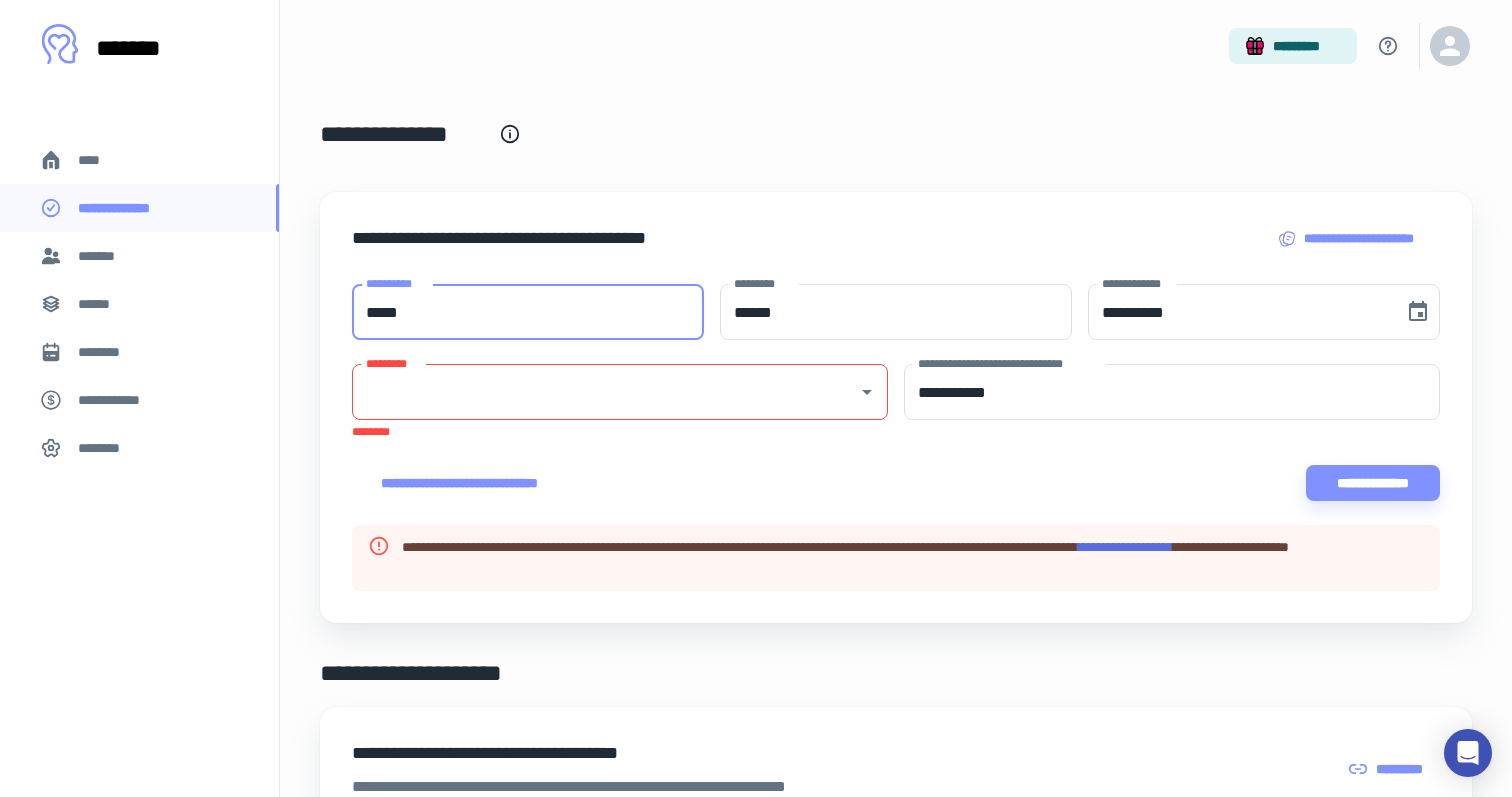 click on "*****" at bounding box center [528, 312] 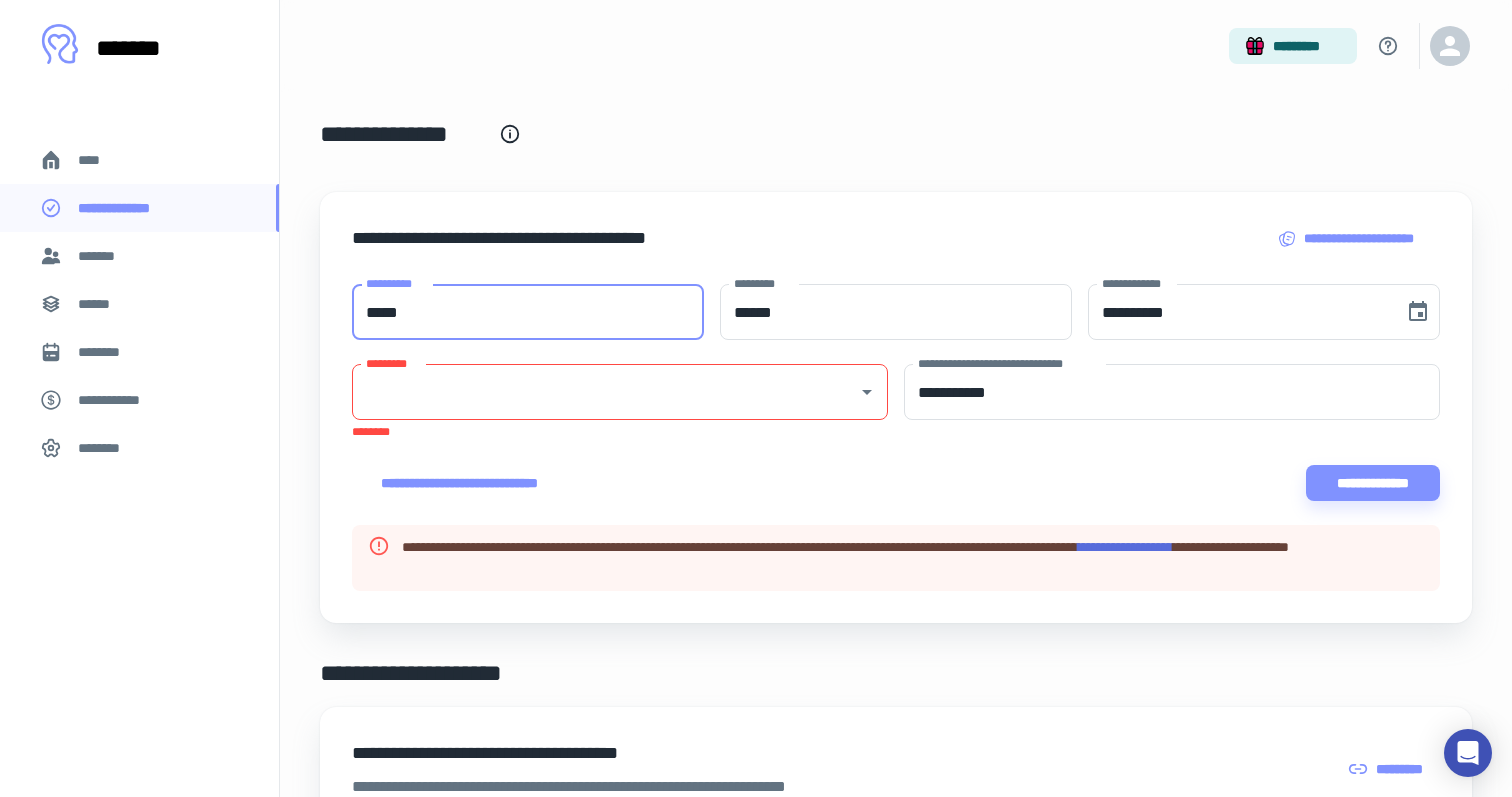 click on "*****" at bounding box center [528, 312] 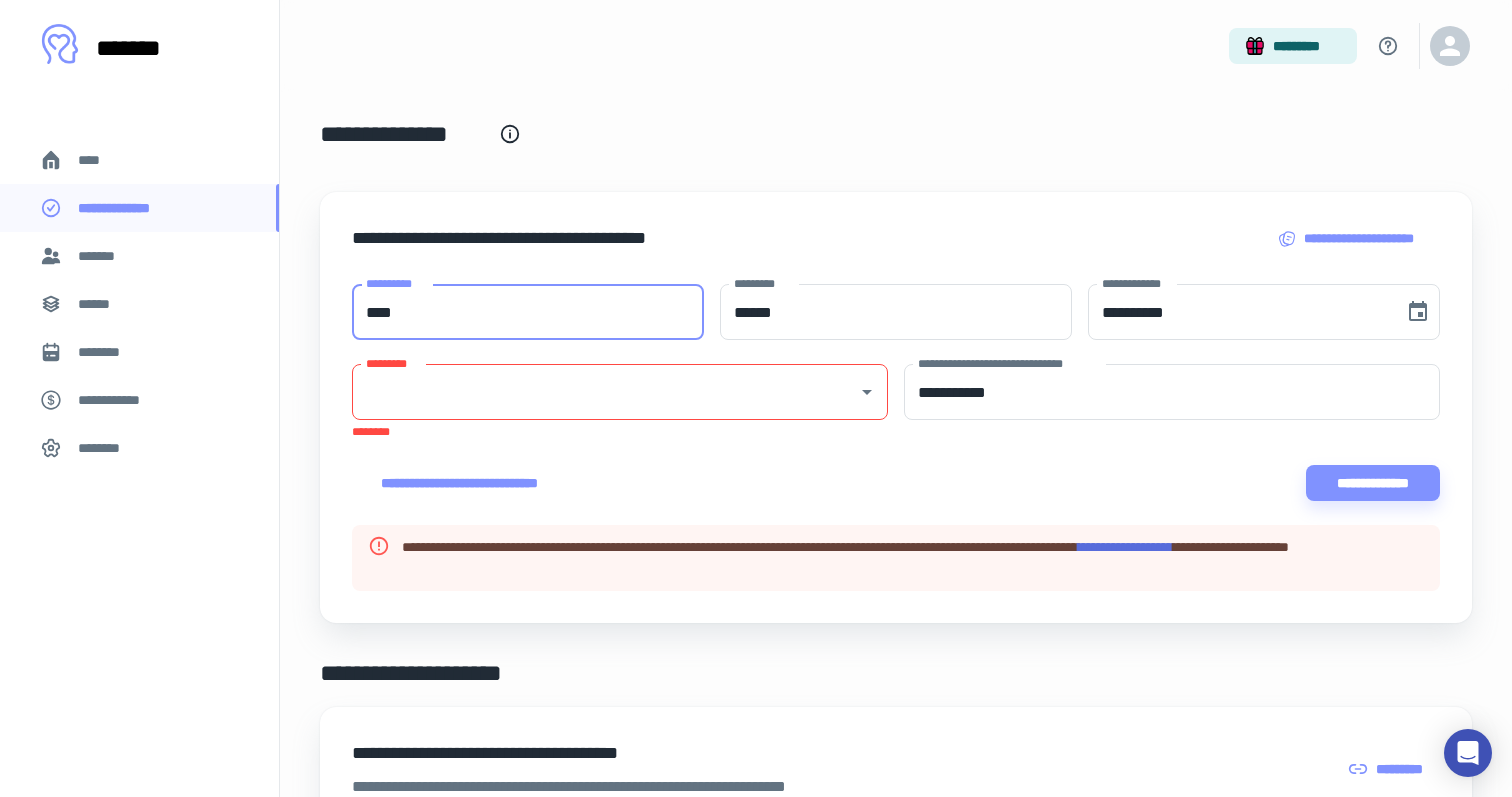 type on "****" 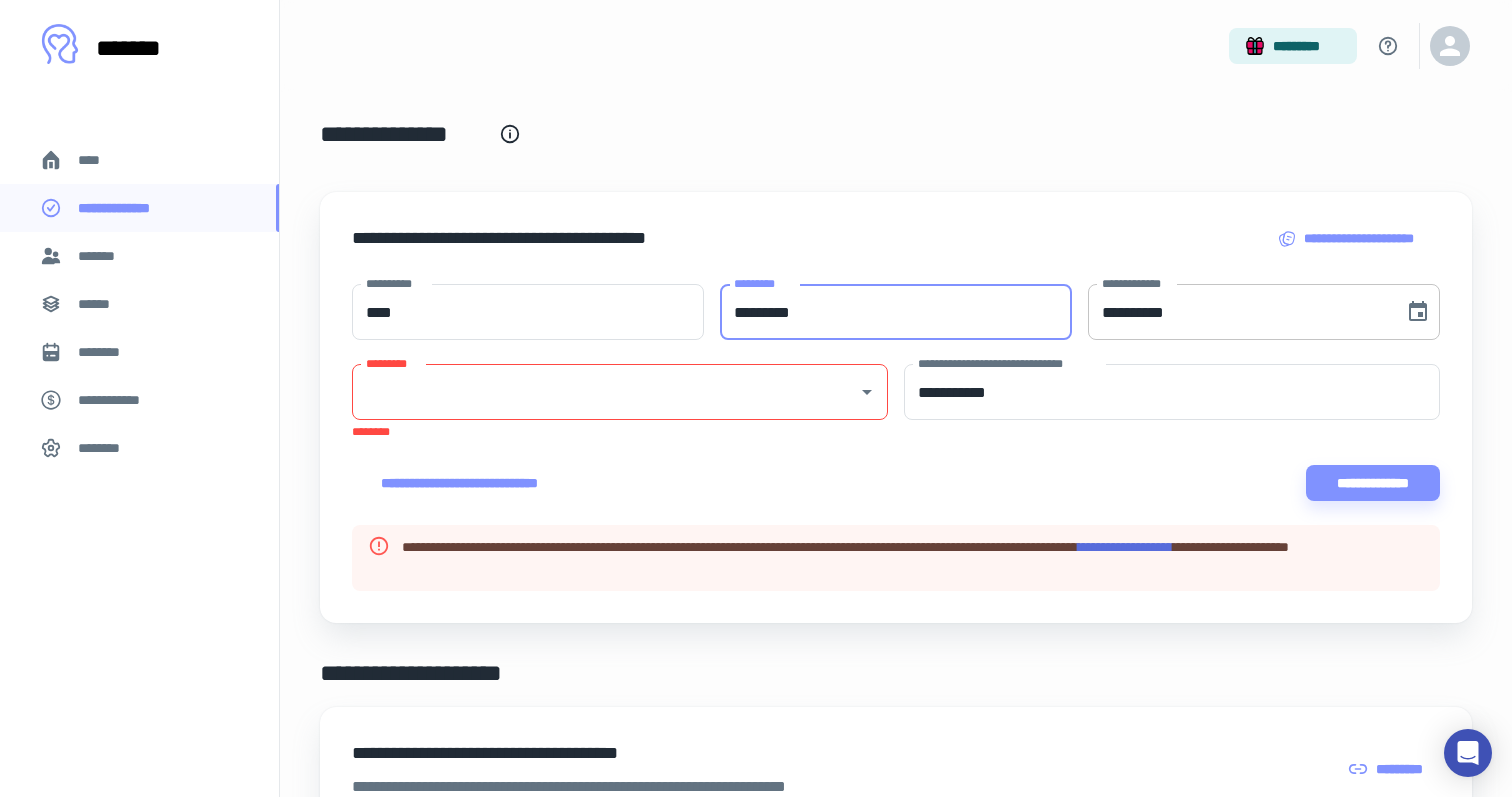 type on "*********" 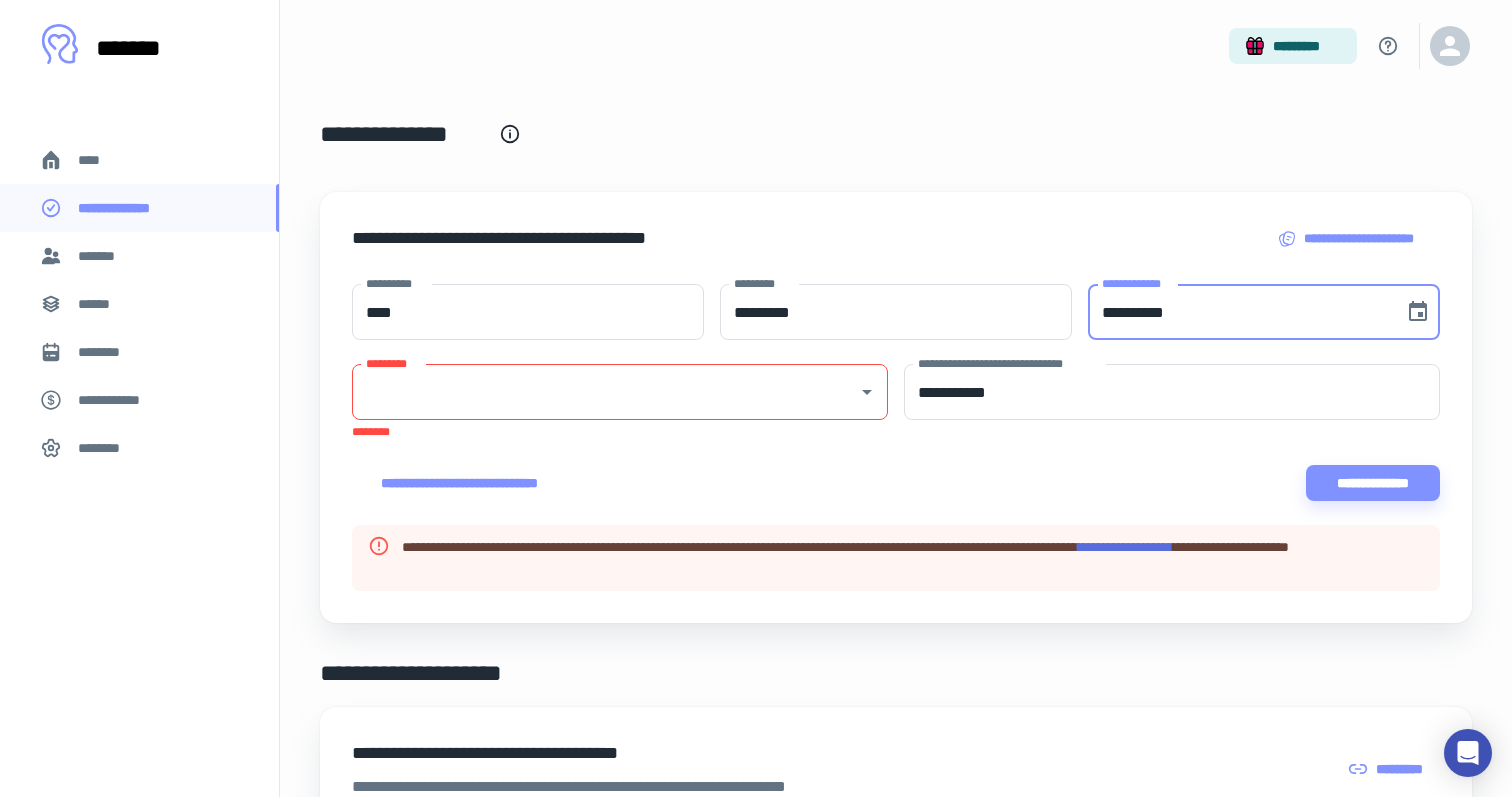 click on "**********" at bounding box center (1239, 312) 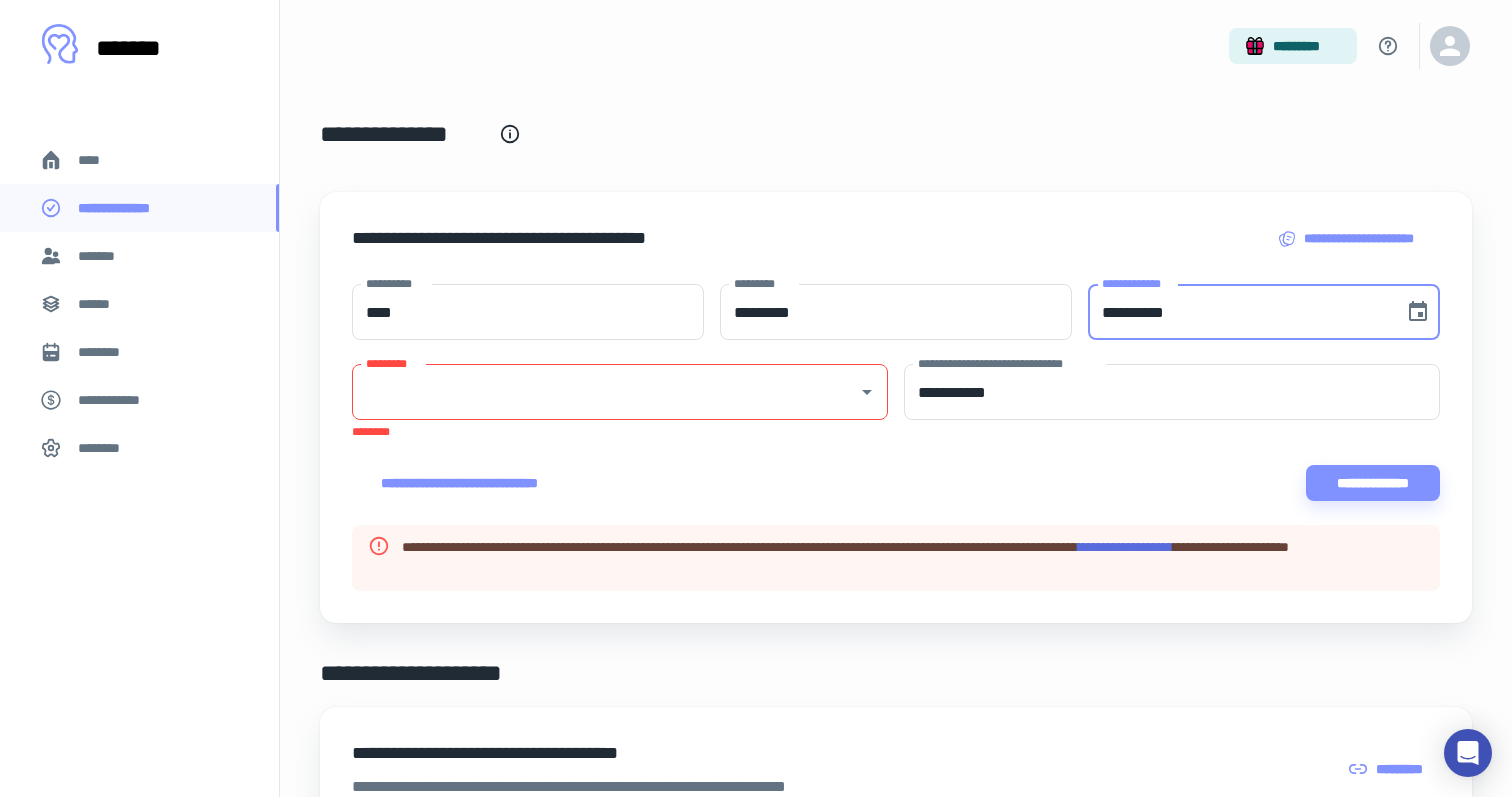 type on "**********" 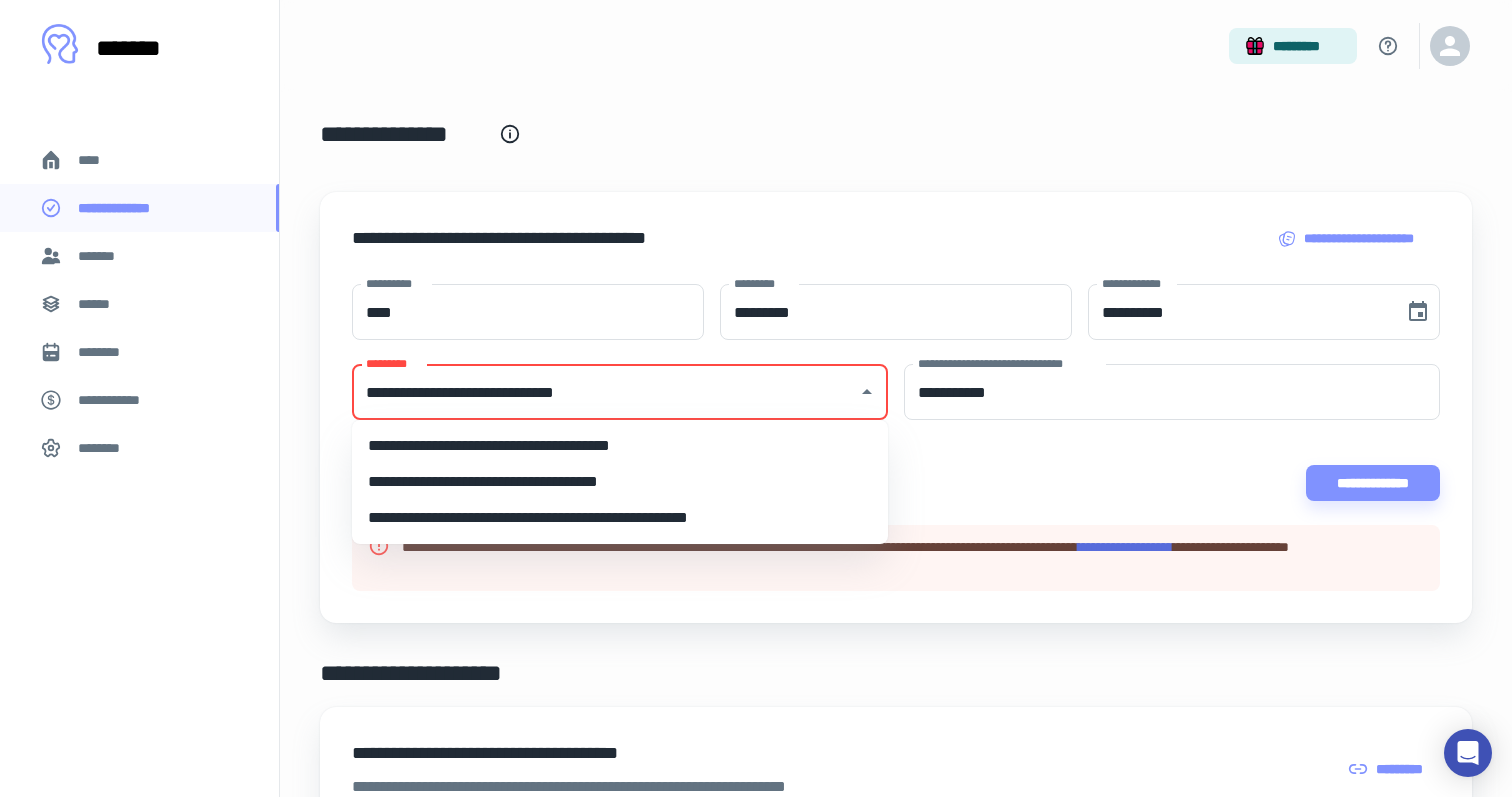 click on "**********" at bounding box center (620, 446) 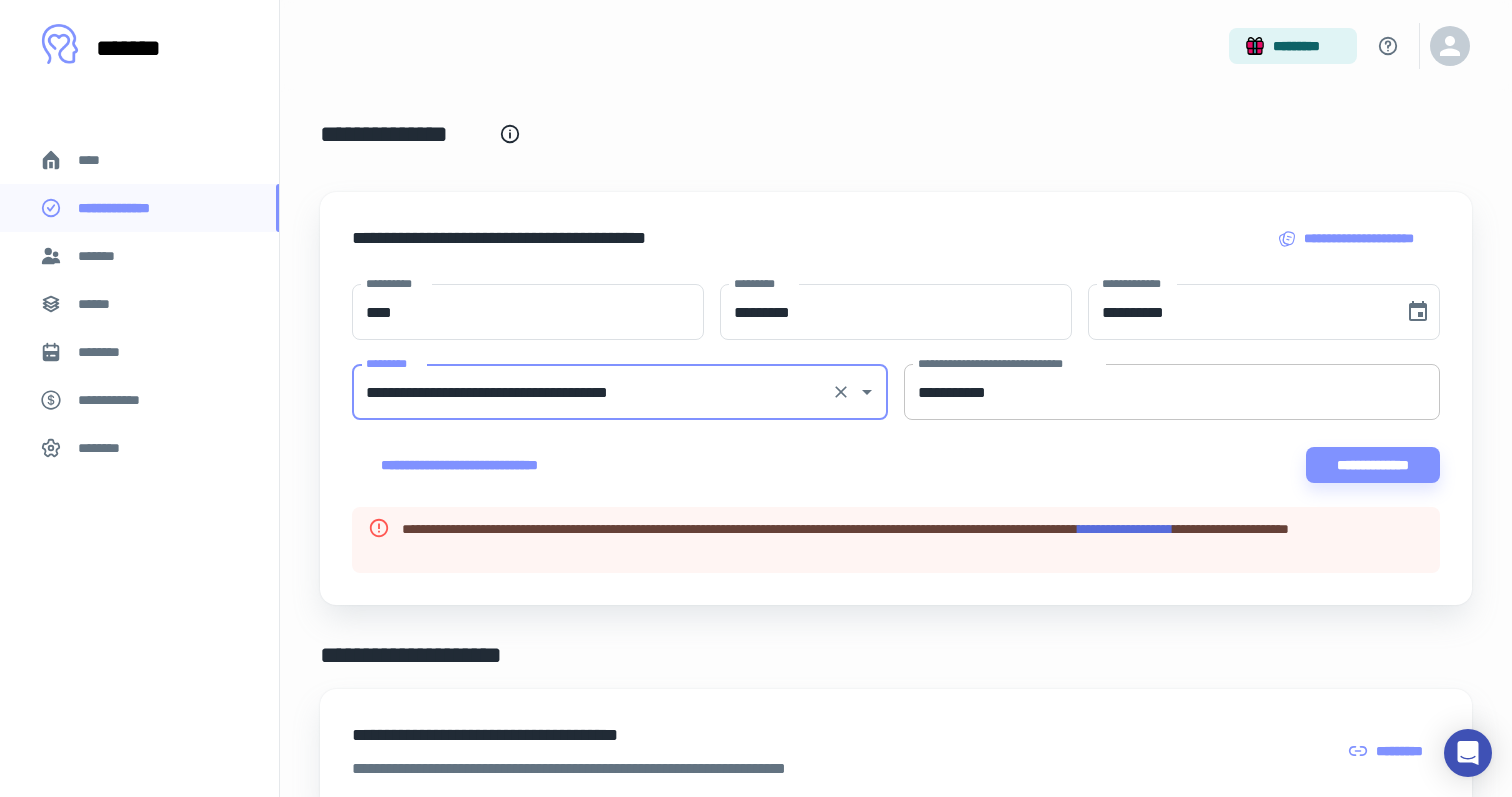type on "**********" 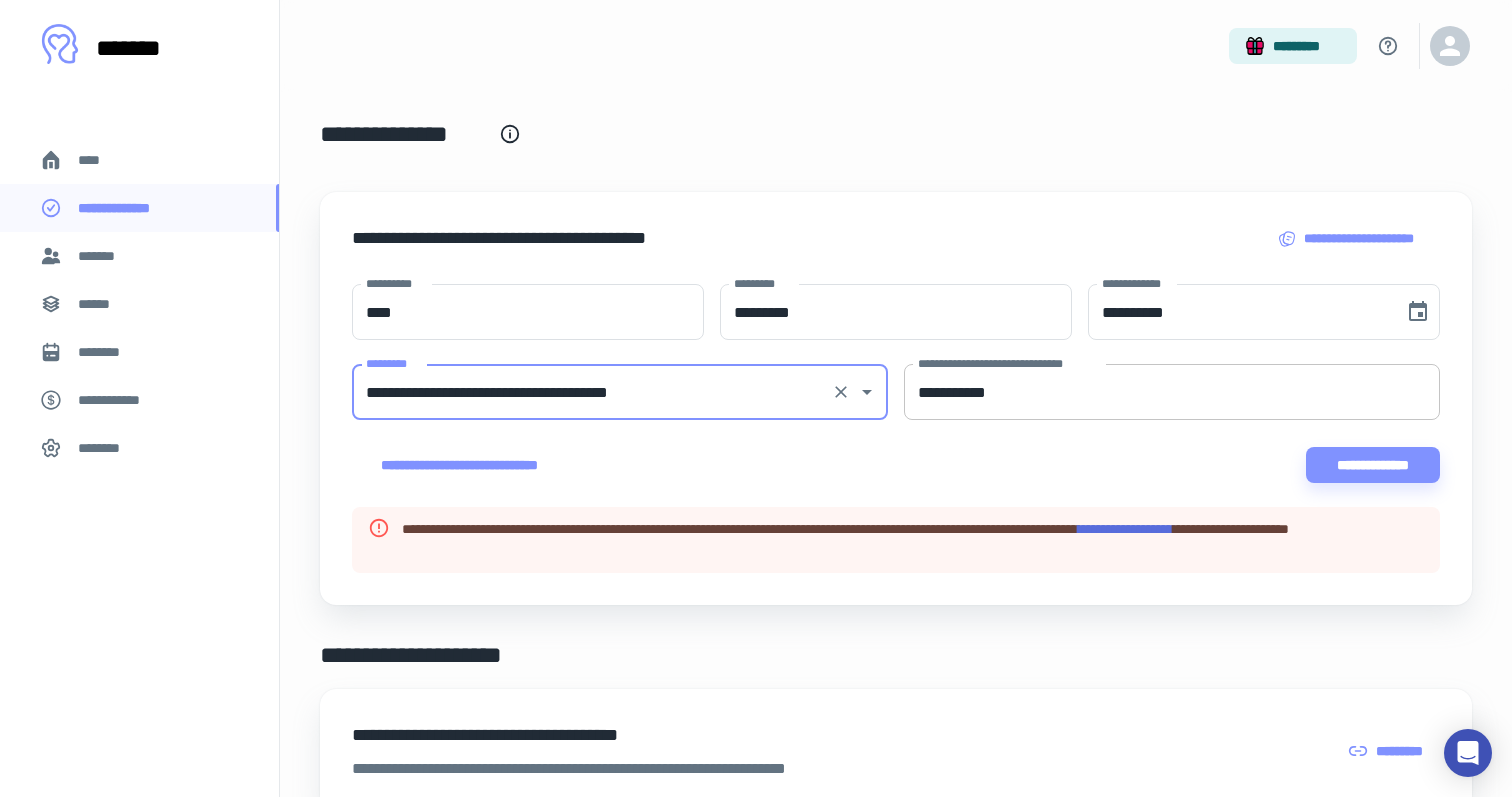 click on "**********" at bounding box center (1172, 392) 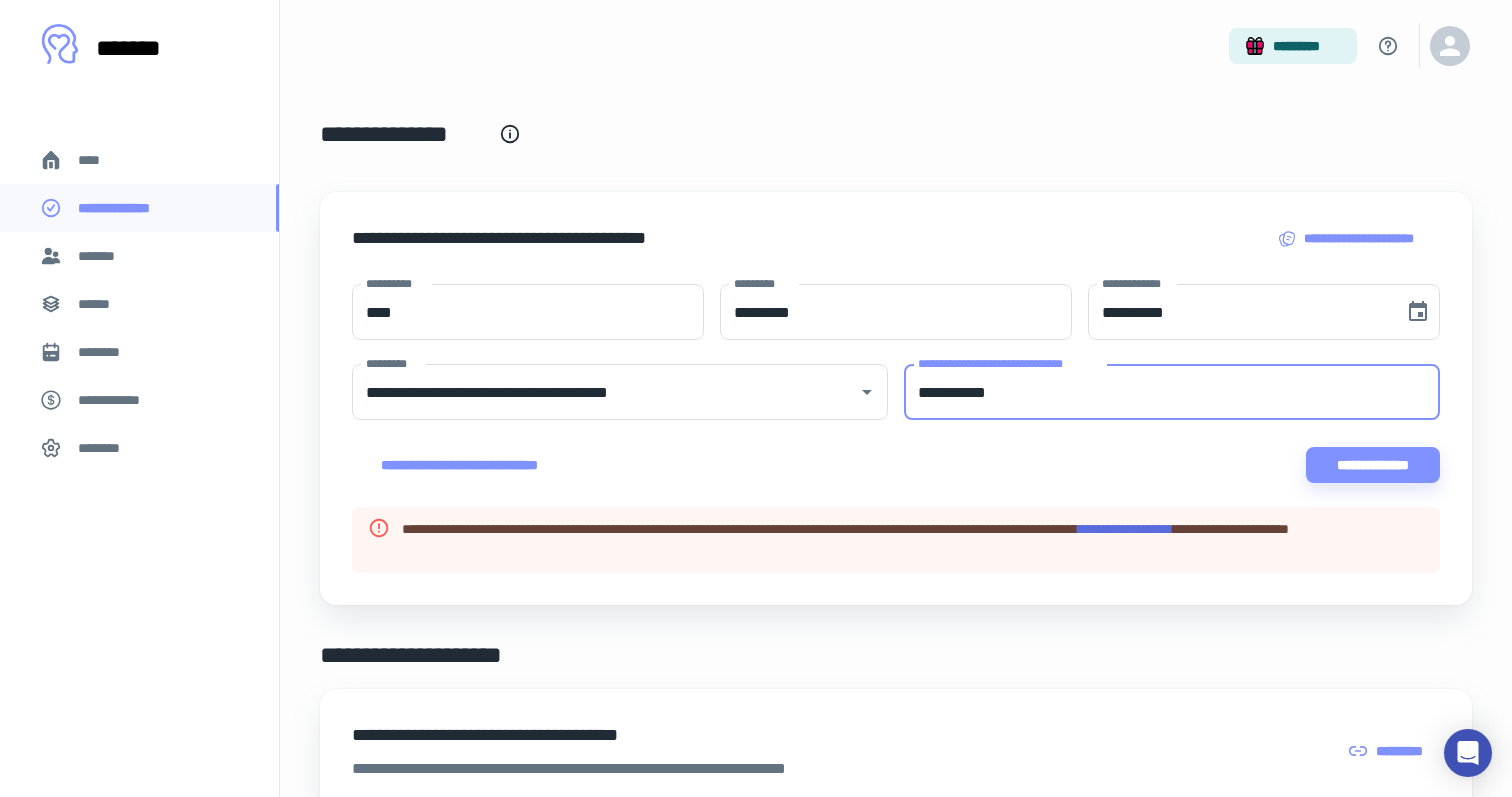 click on "**********" at bounding box center (1172, 392) 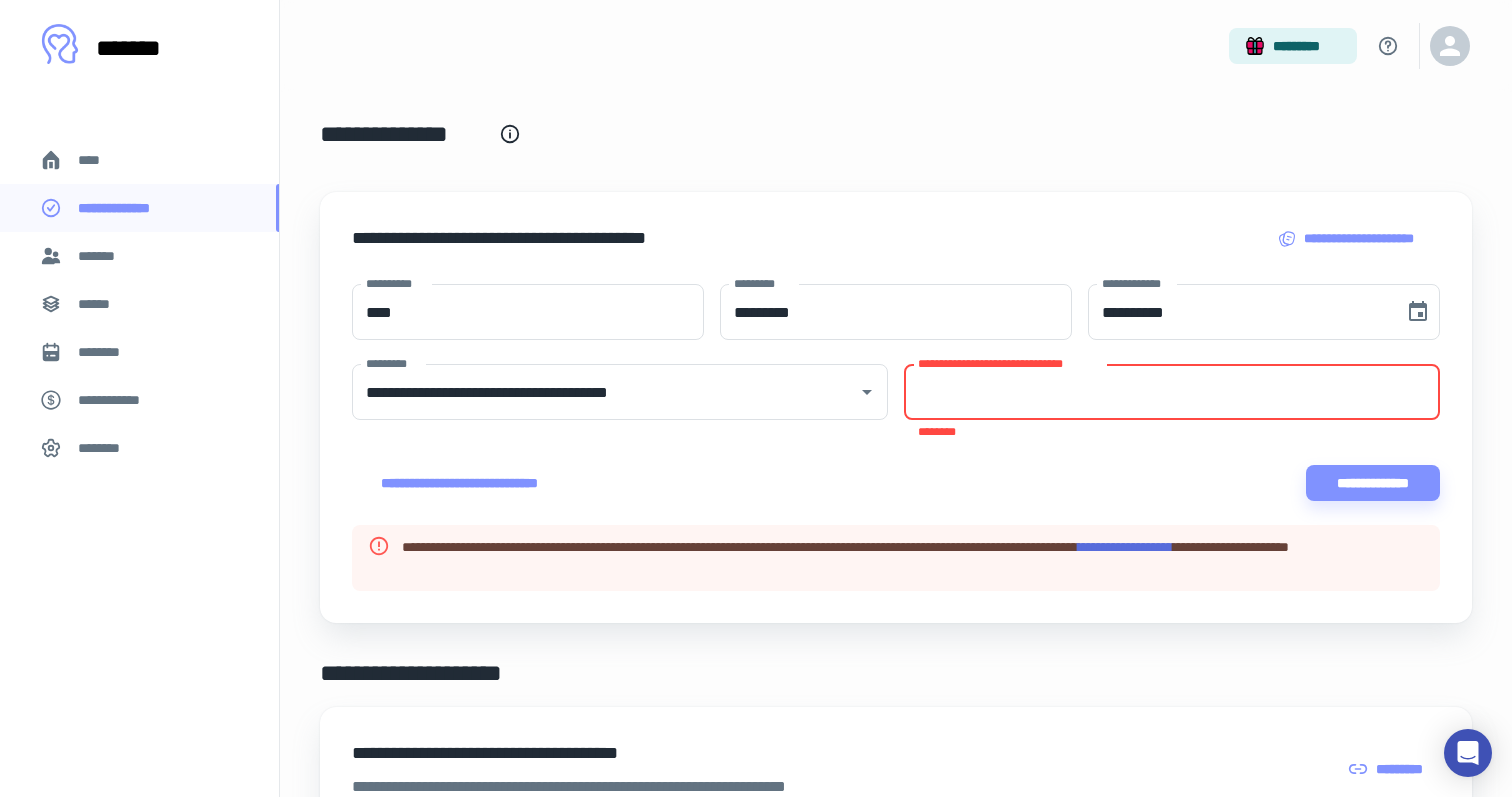 paste on "**********" 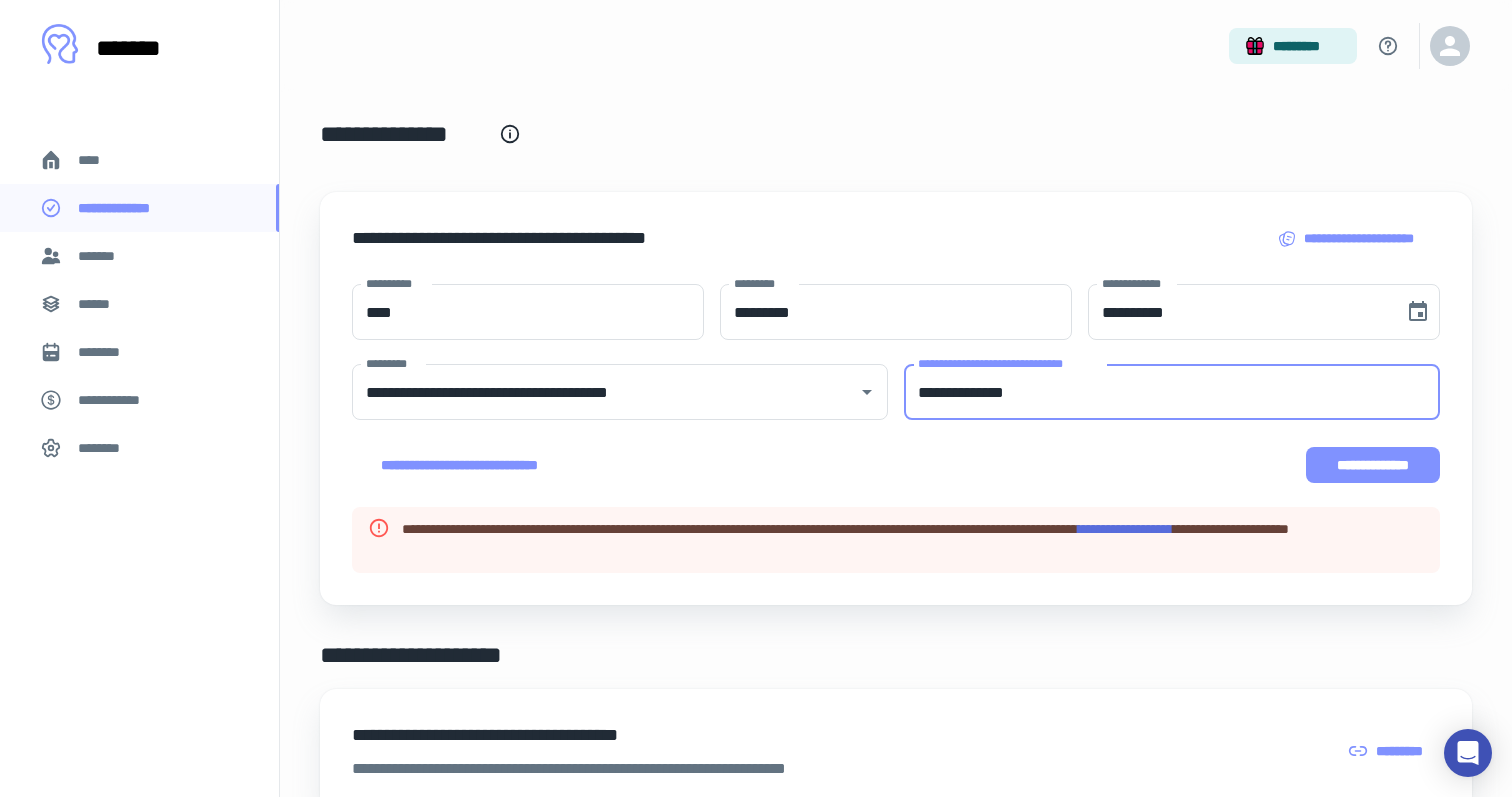 type on "**********" 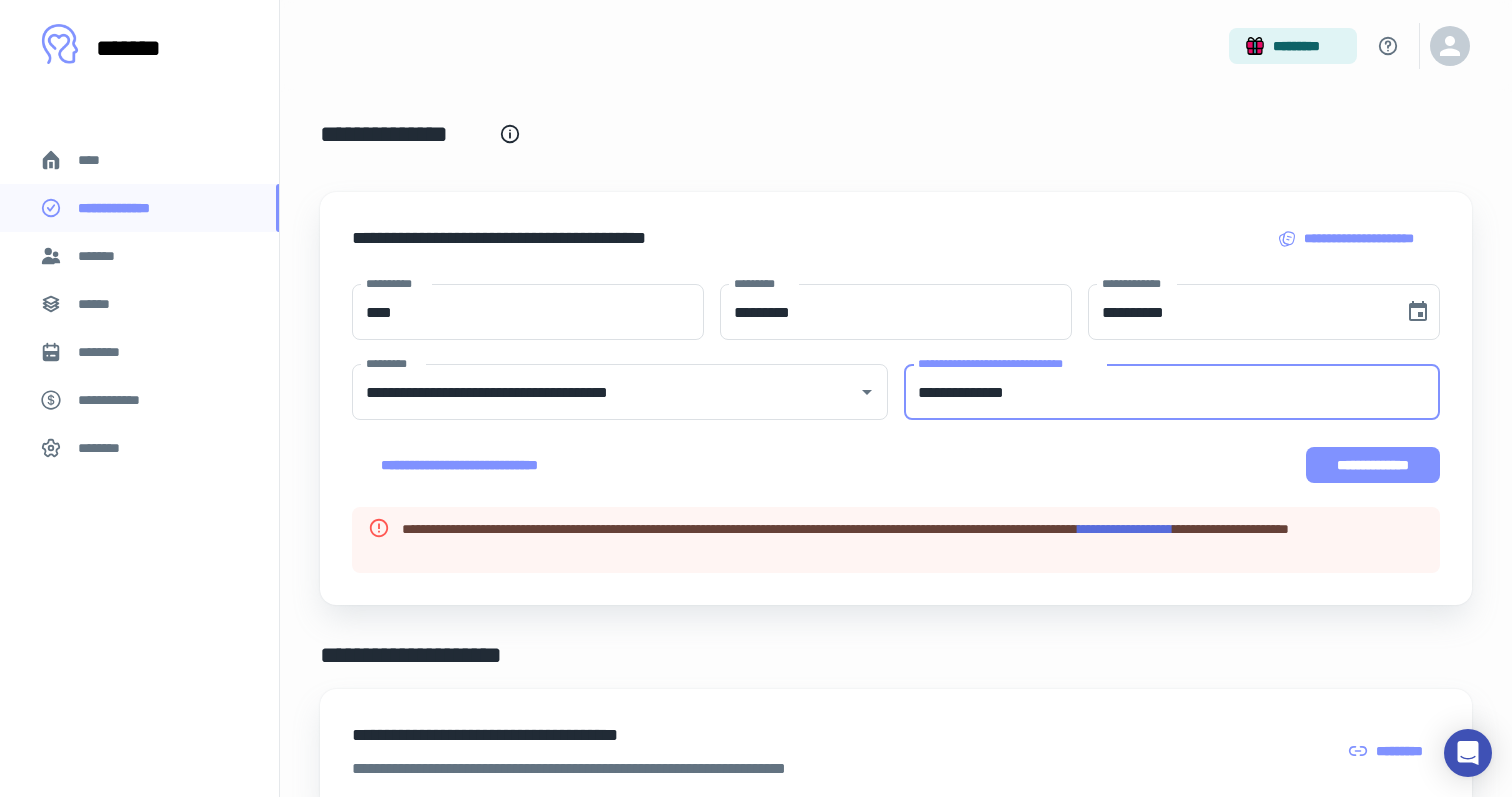 click on "**********" at bounding box center [1373, 465] 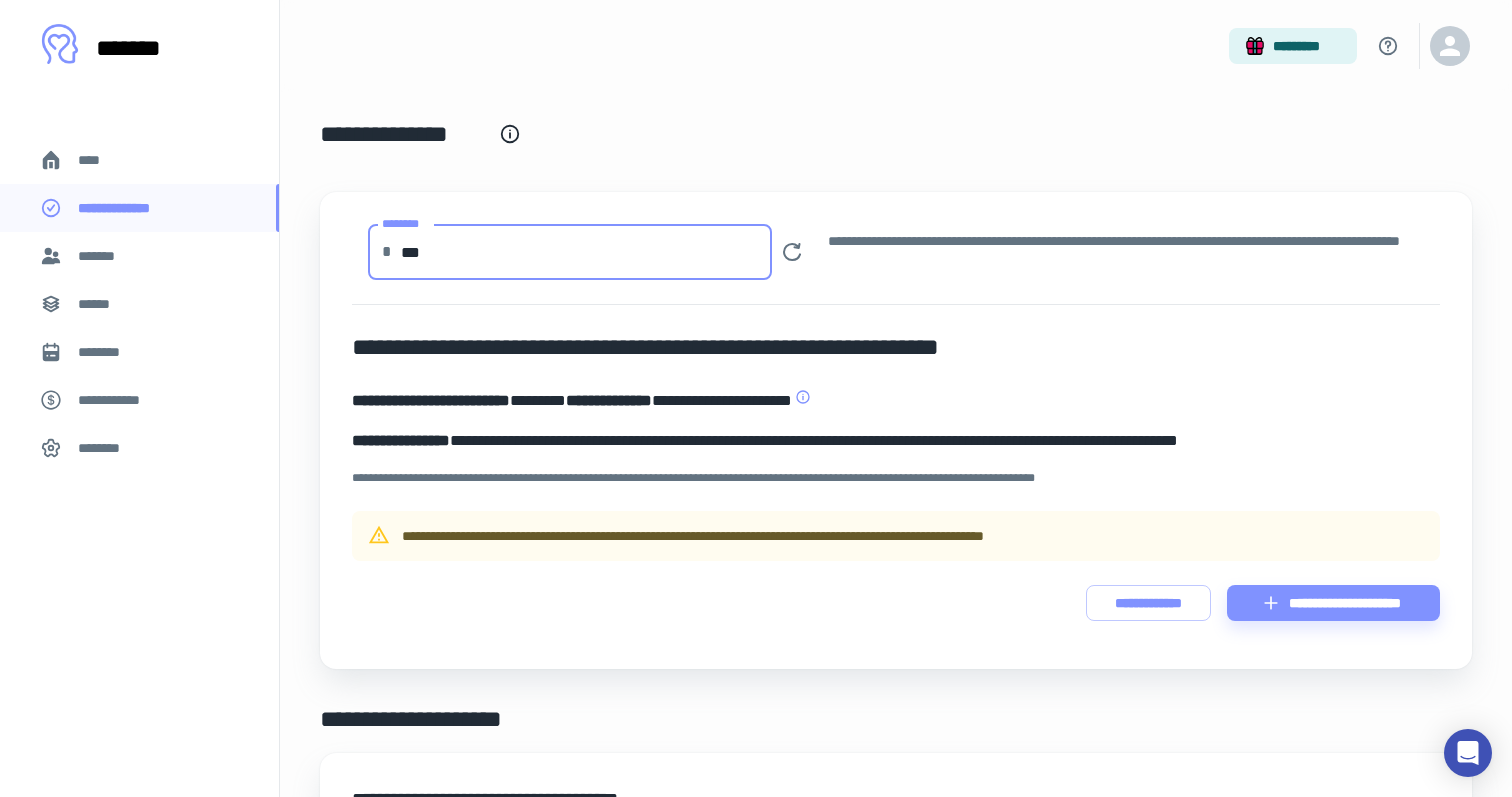 click on "***" at bounding box center (586, 252) 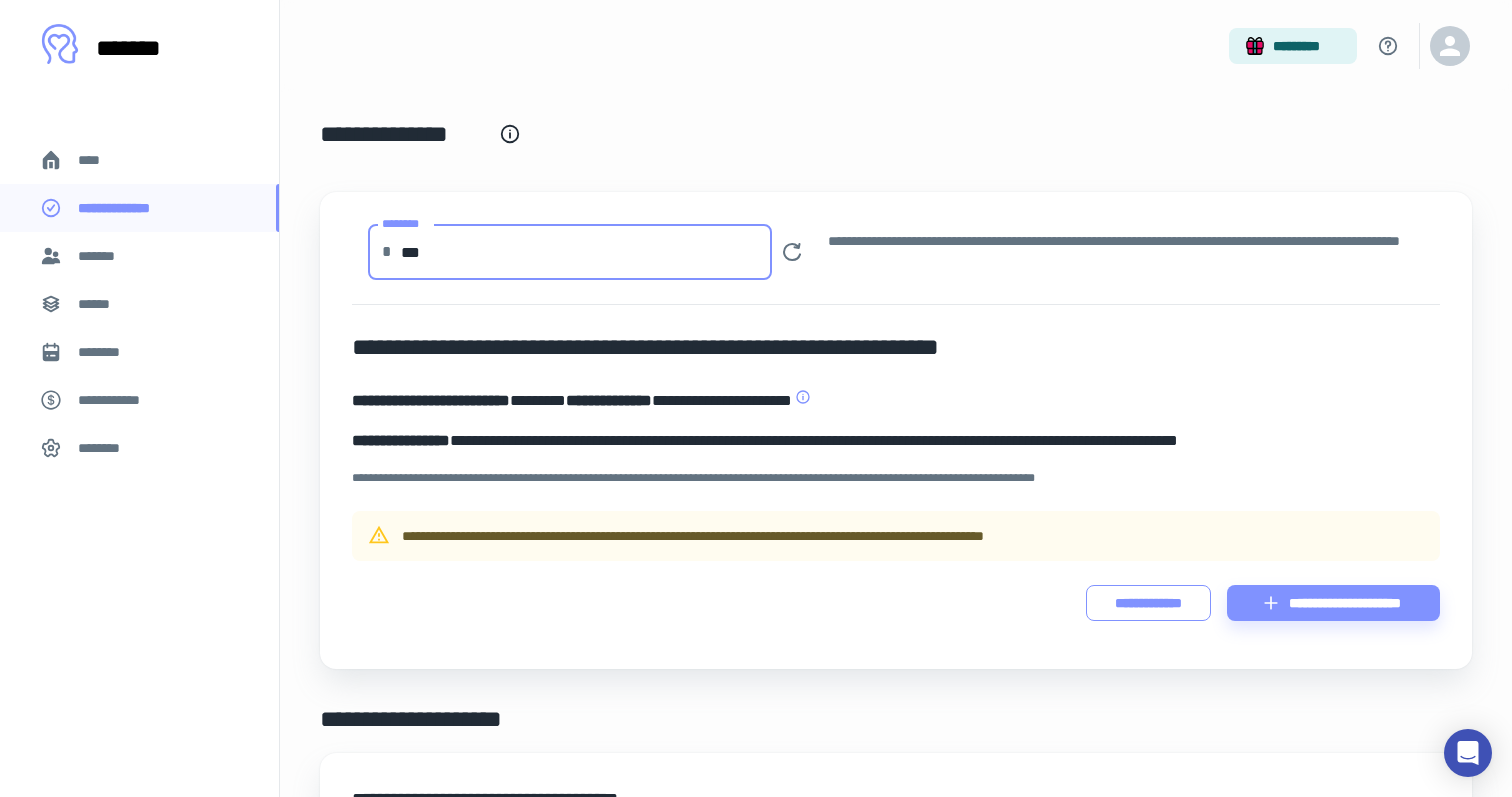 click on "**********" at bounding box center [1148, 603] 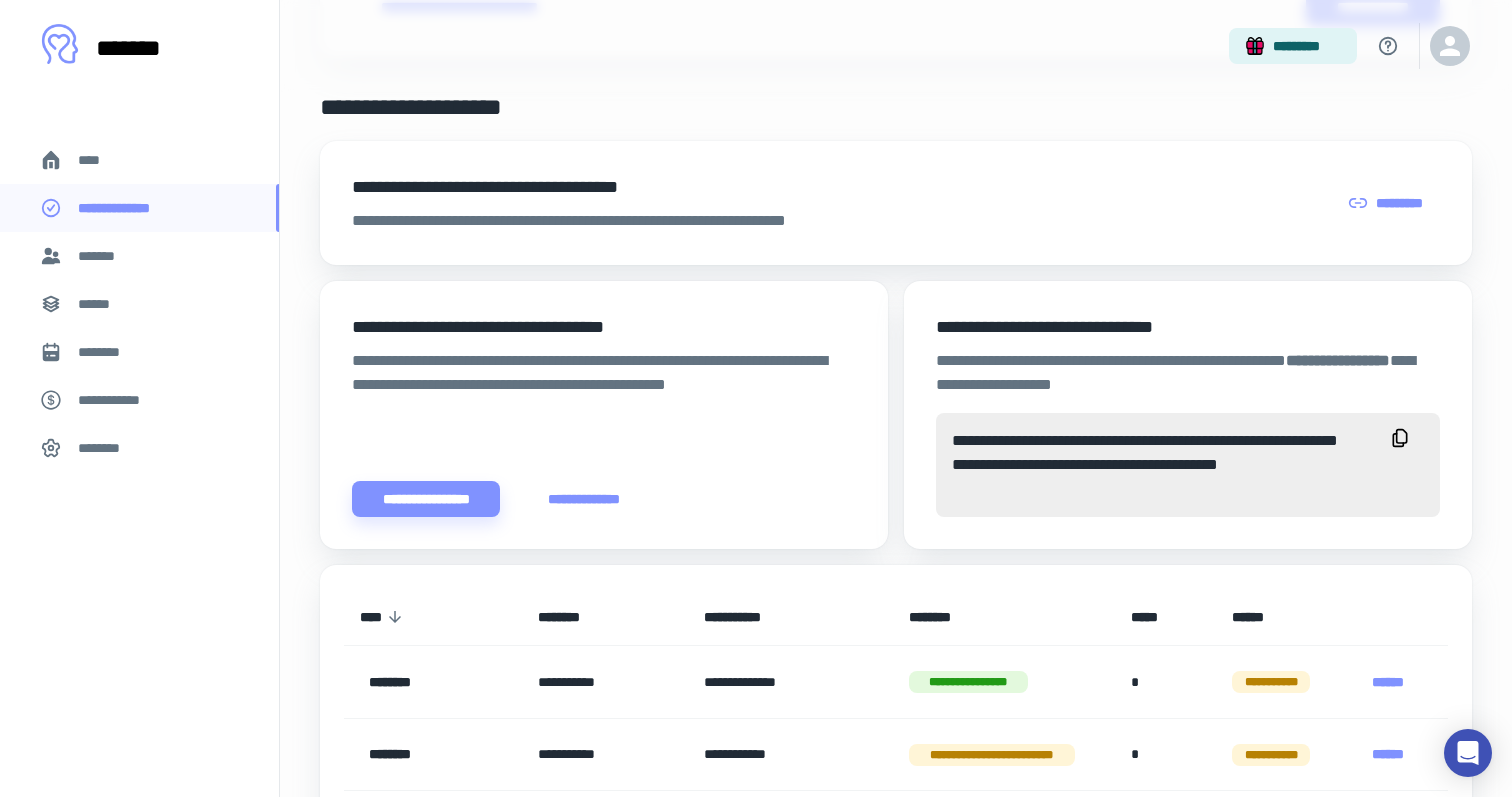 scroll, scrollTop: 827, scrollLeft: 0, axis: vertical 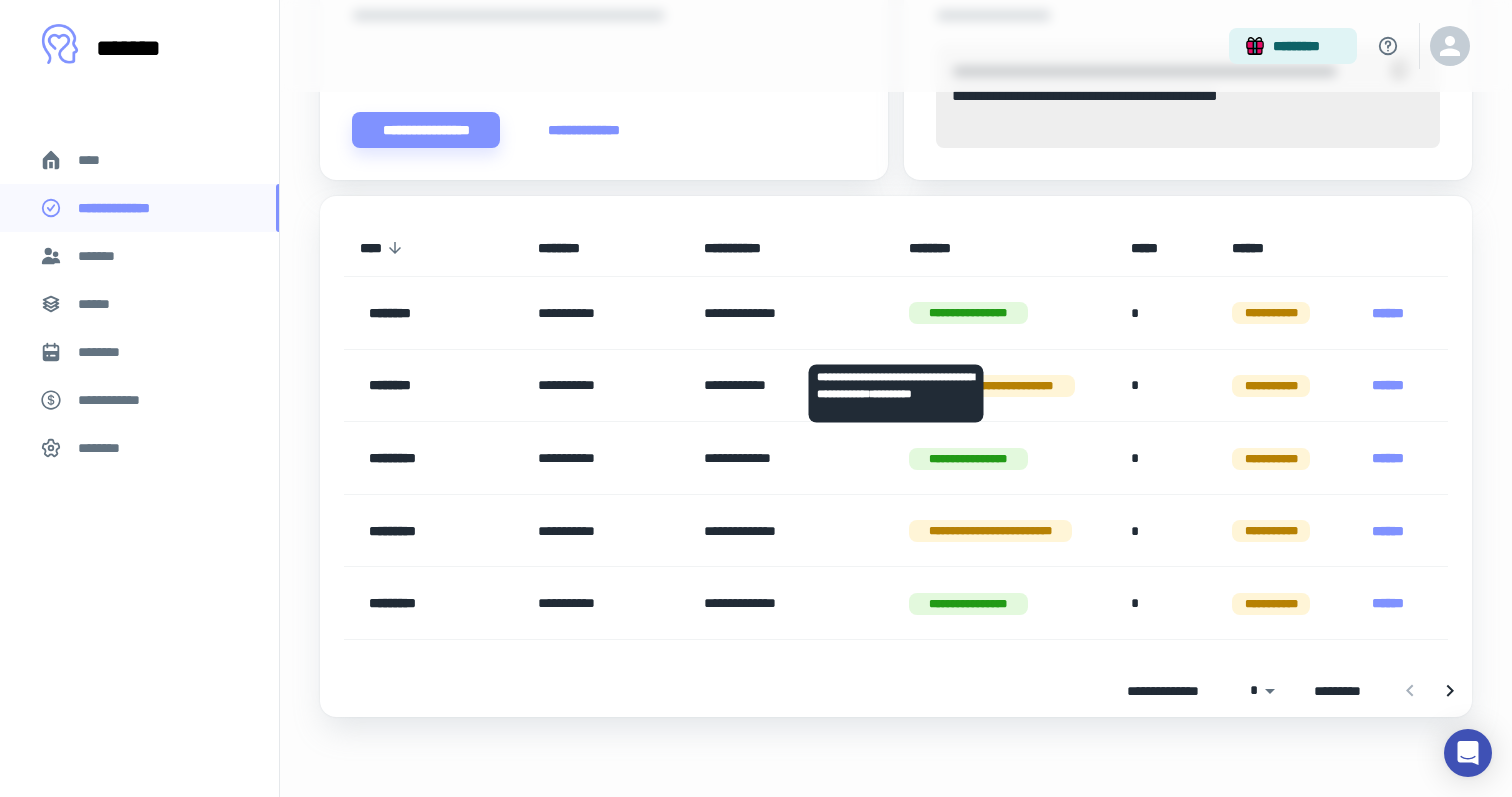 click on "**********" at bounding box center (968, 313) 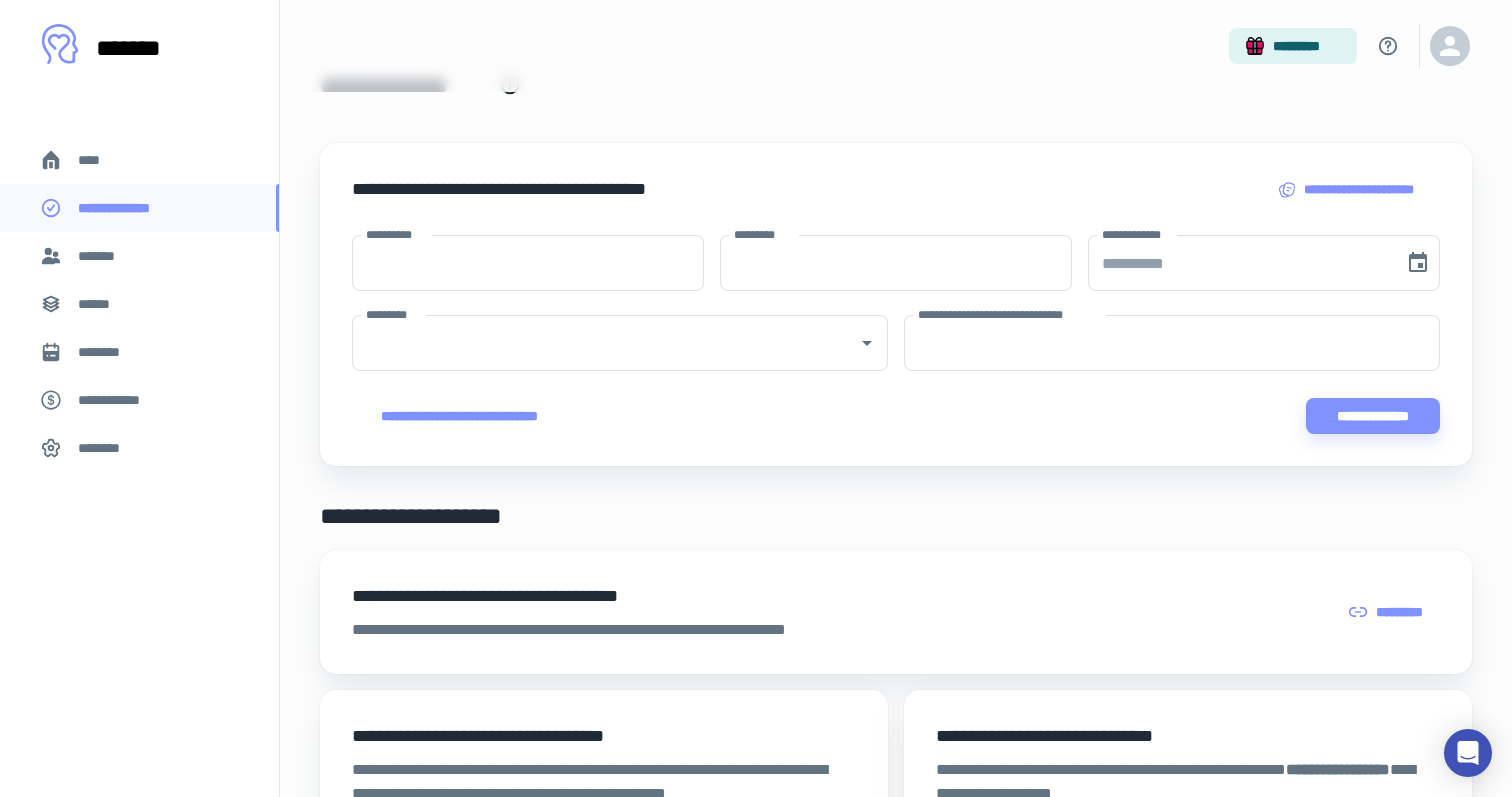 scroll, scrollTop: 0, scrollLeft: 0, axis: both 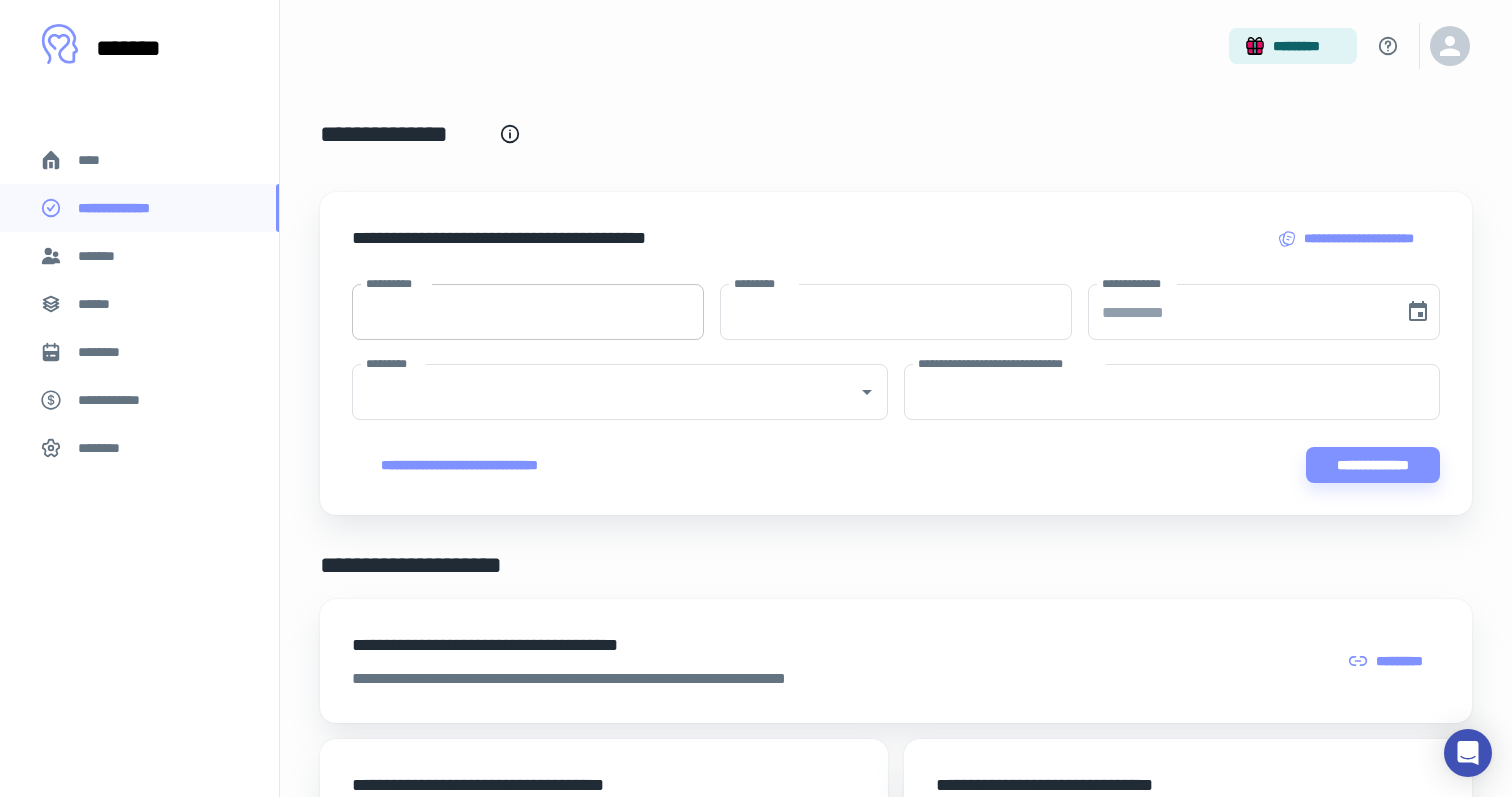 click on "**********" at bounding box center [528, 312] 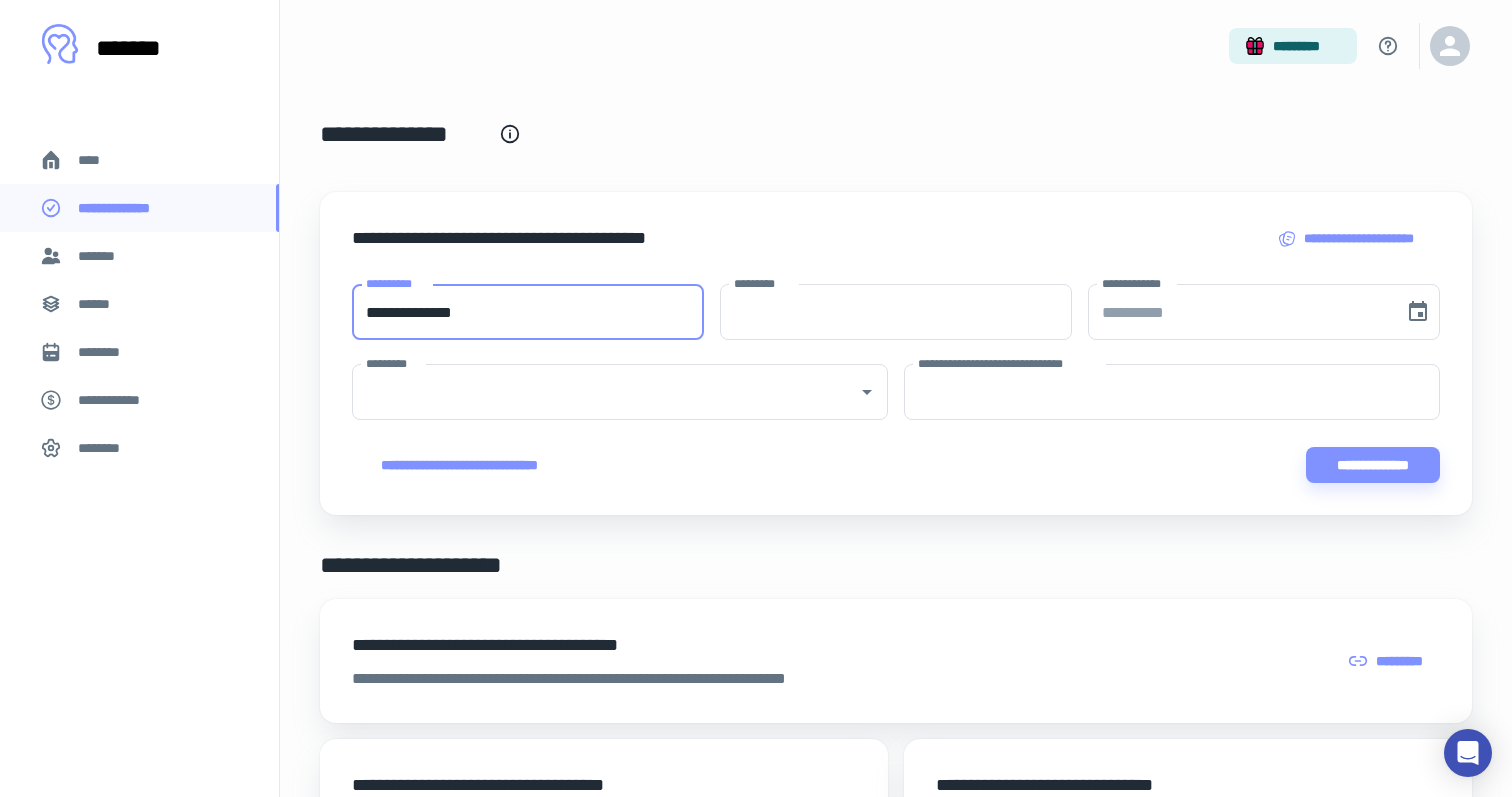 type on "**********" 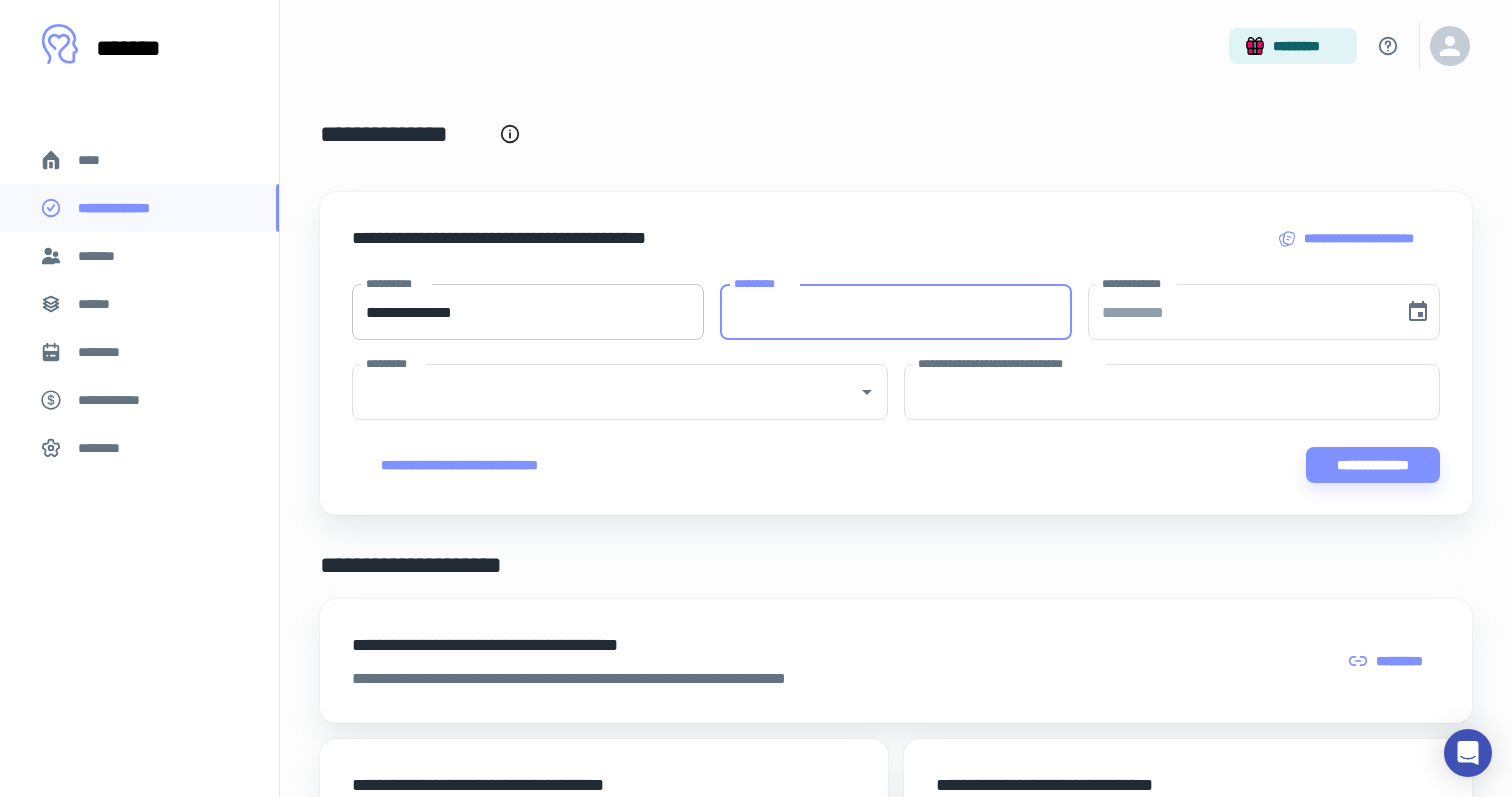 click on "**********" at bounding box center [528, 312] 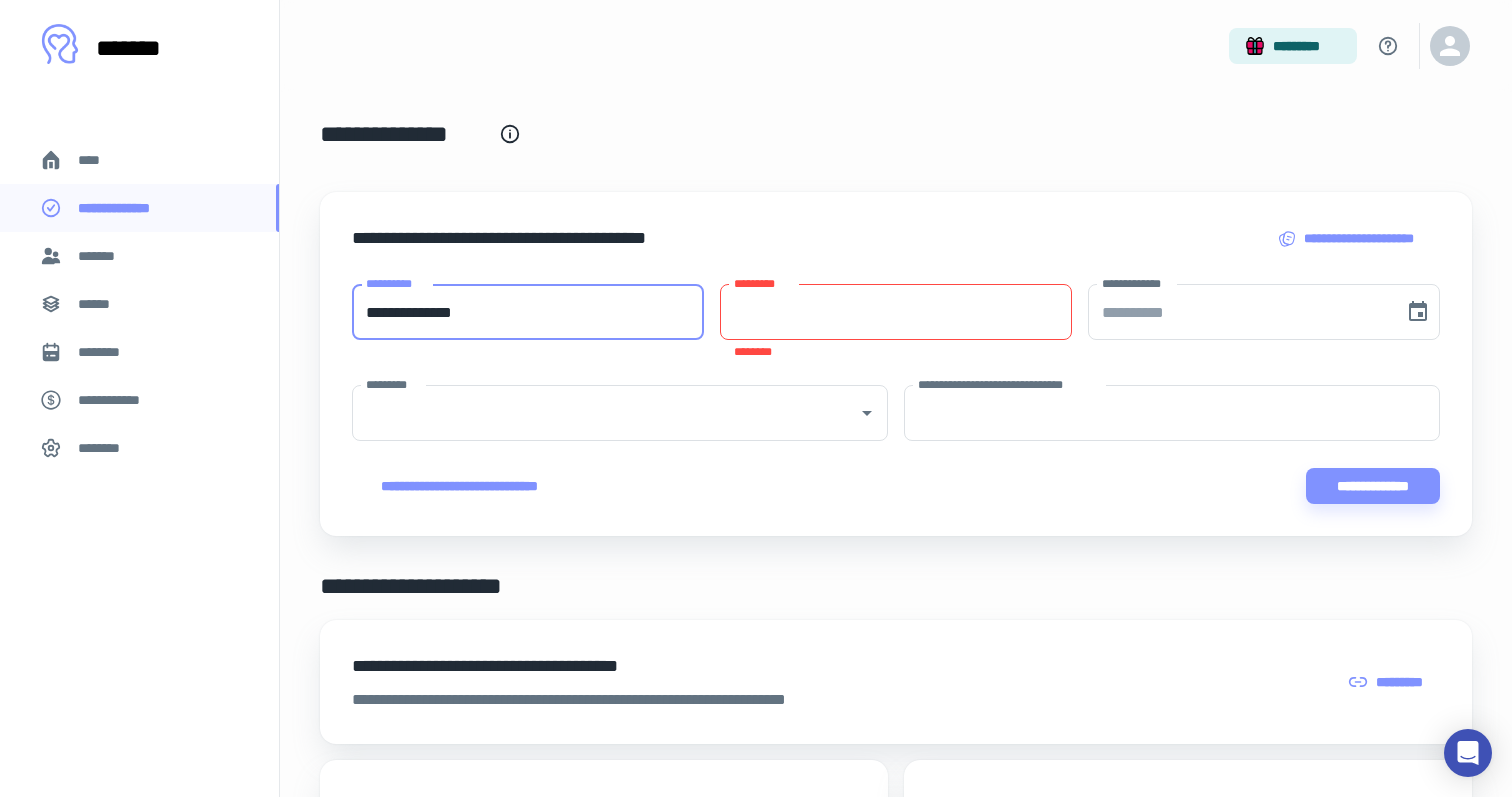 click on "**********" at bounding box center [528, 312] 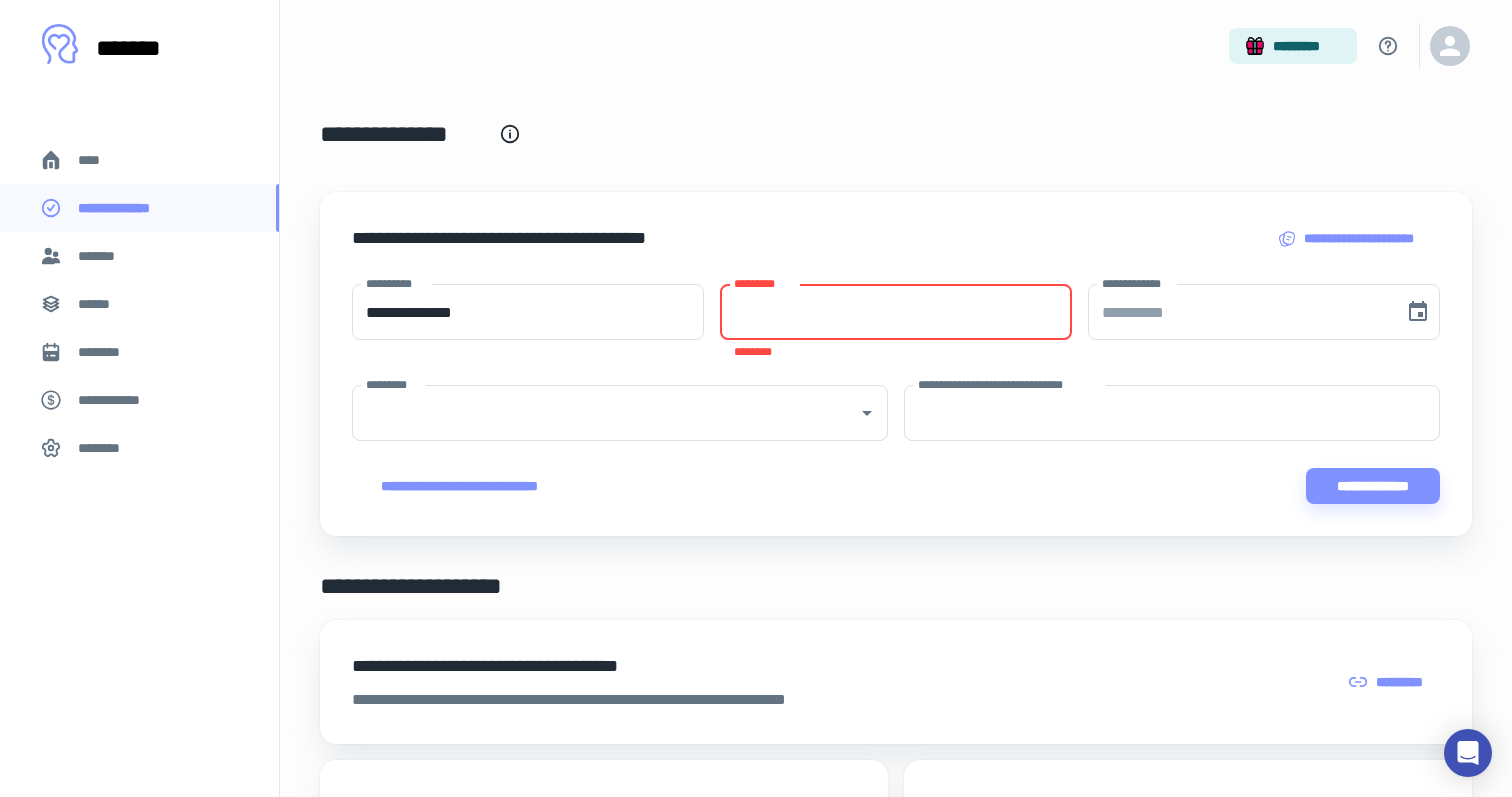 click on "*********" at bounding box center [896, 312] 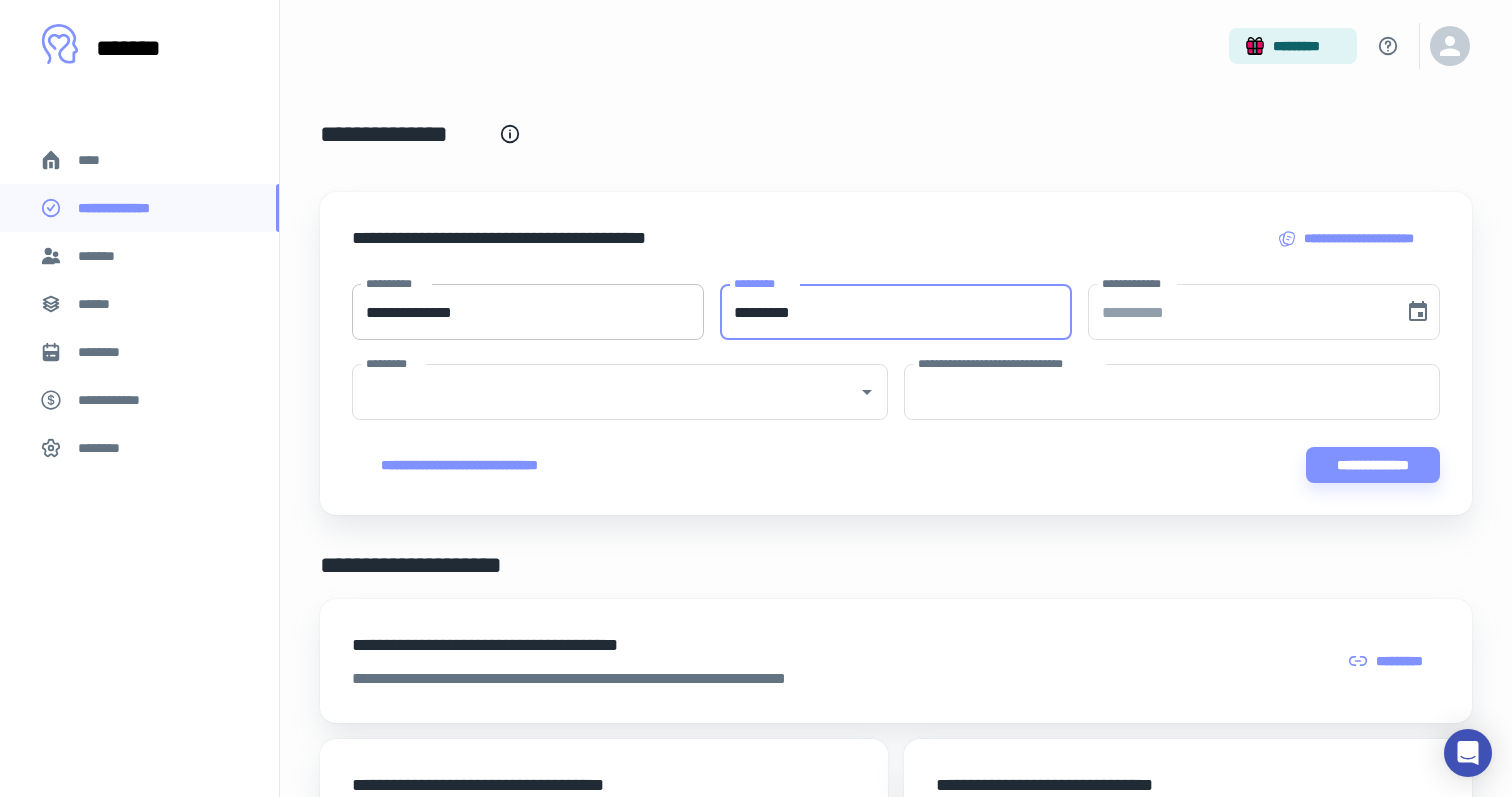 type on "*********" 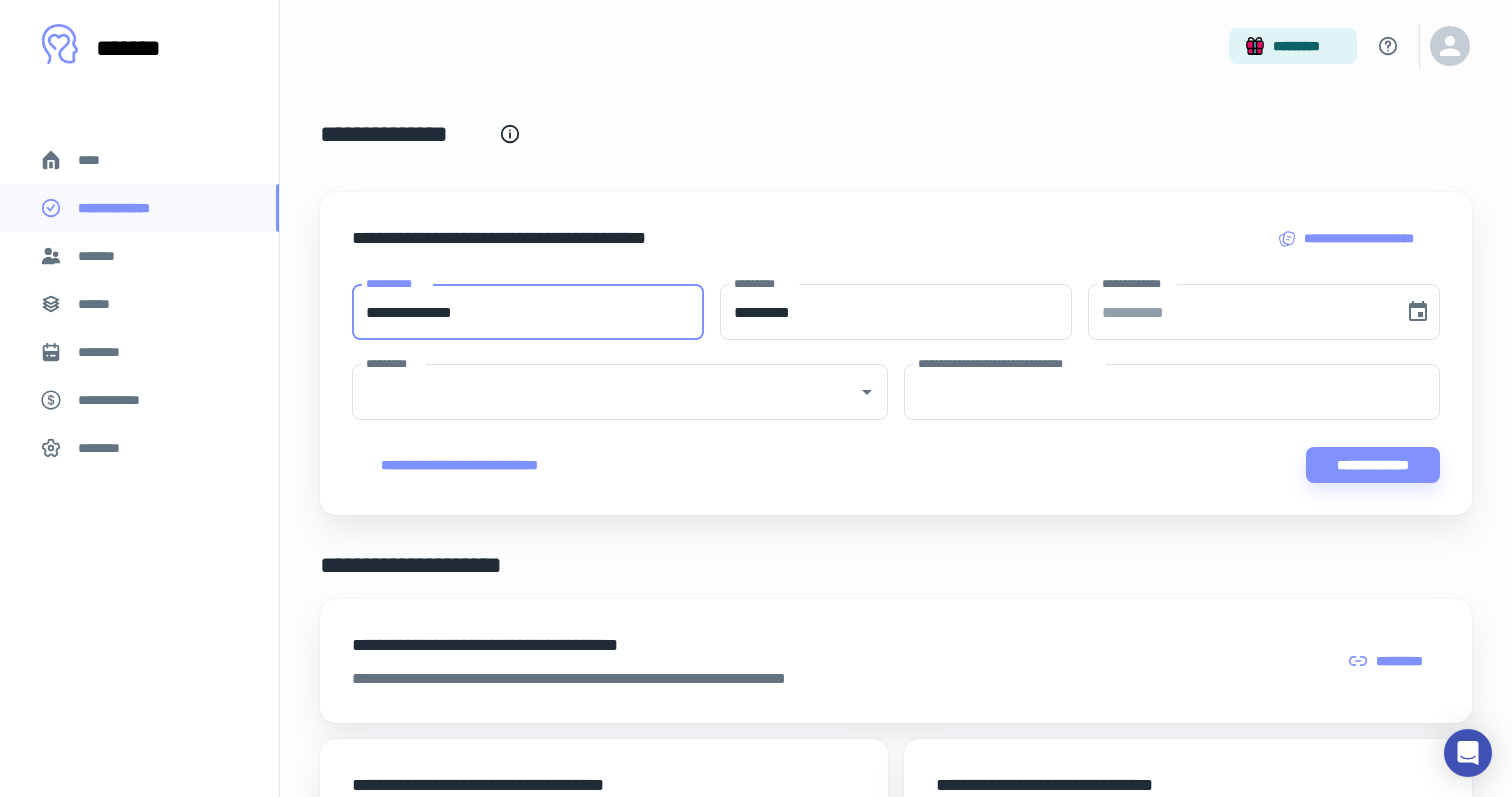 click on "**********" at bounding box center [528, 312] 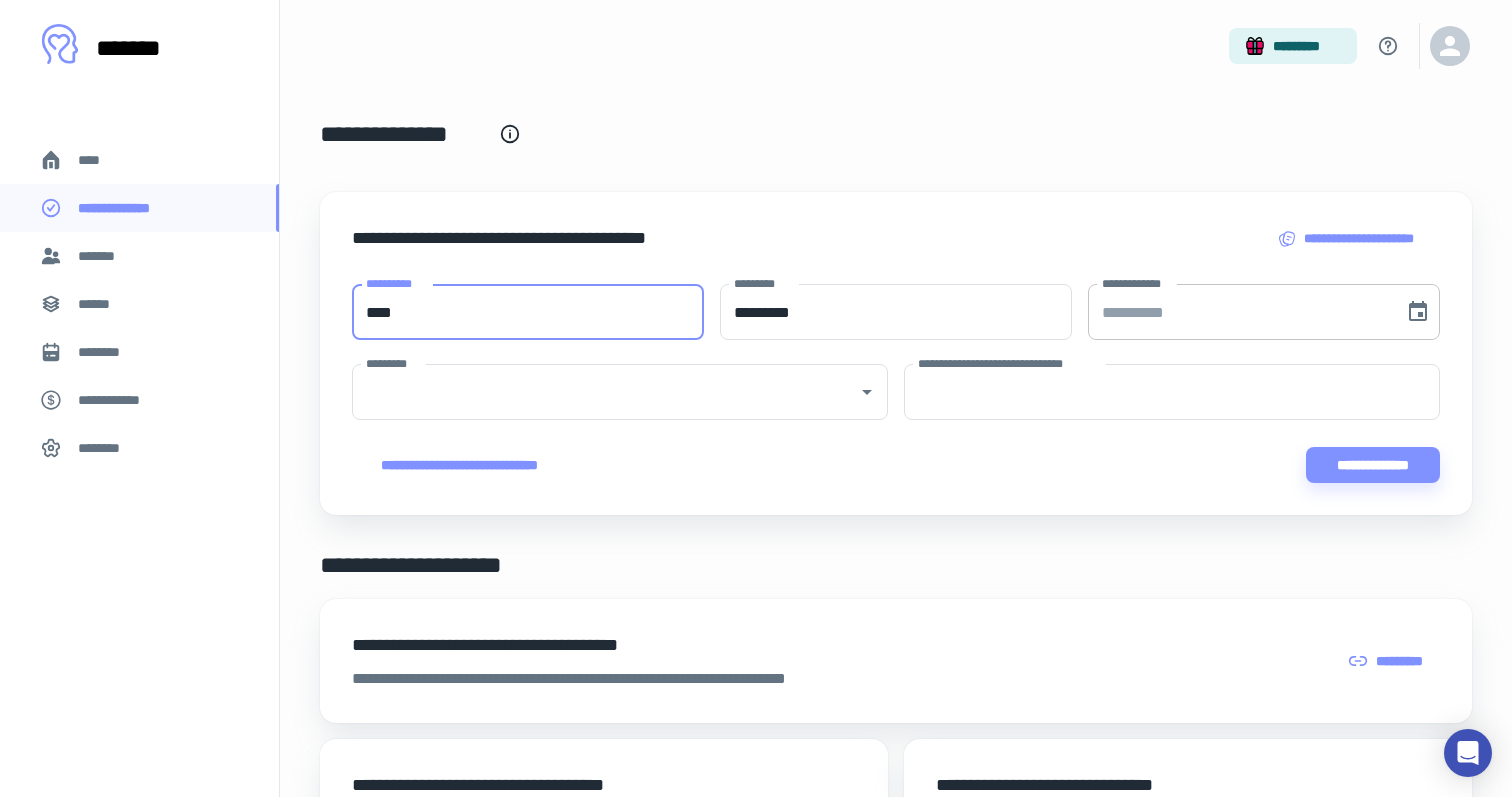 type on "****" 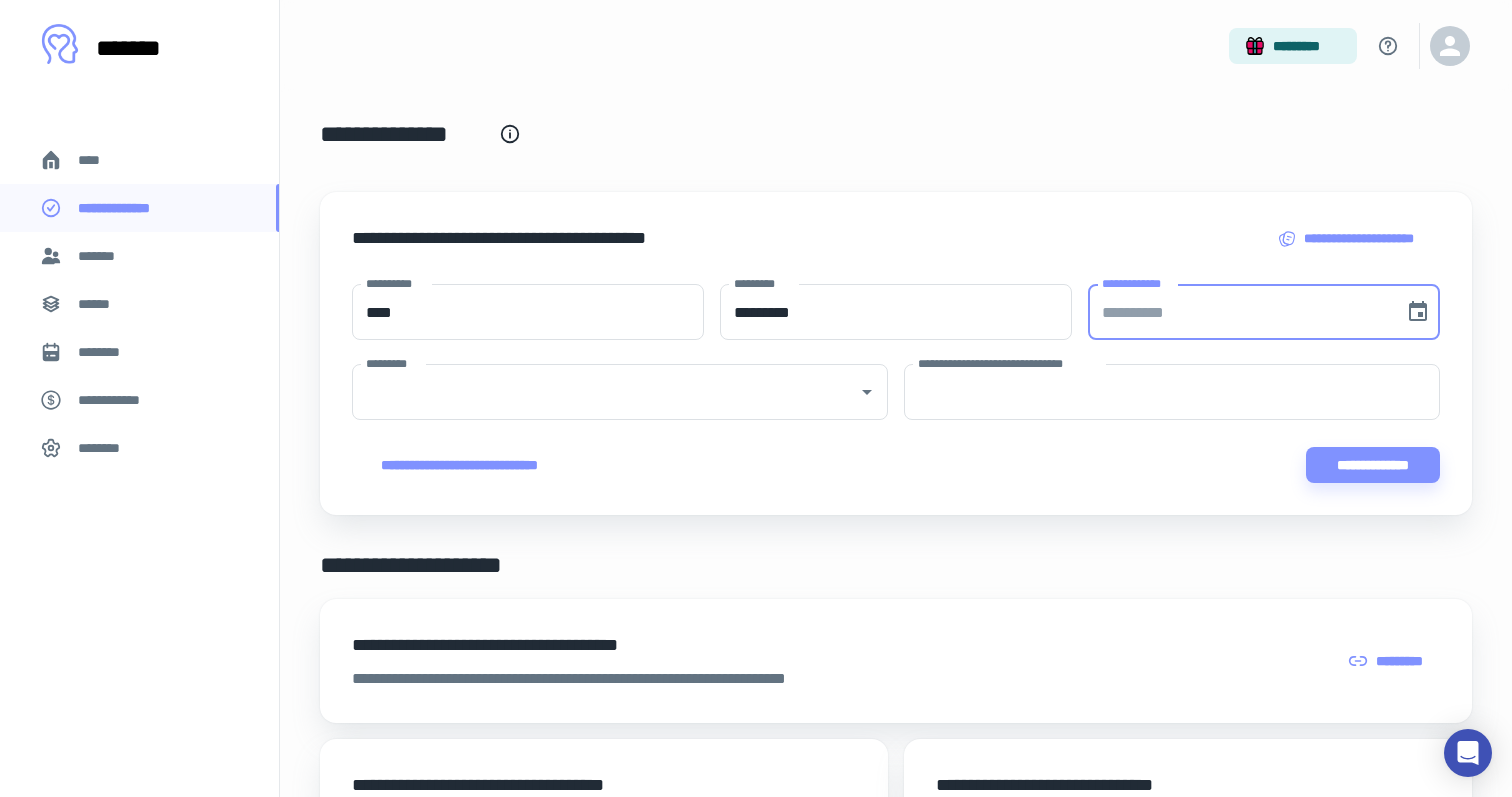 type on "**********" 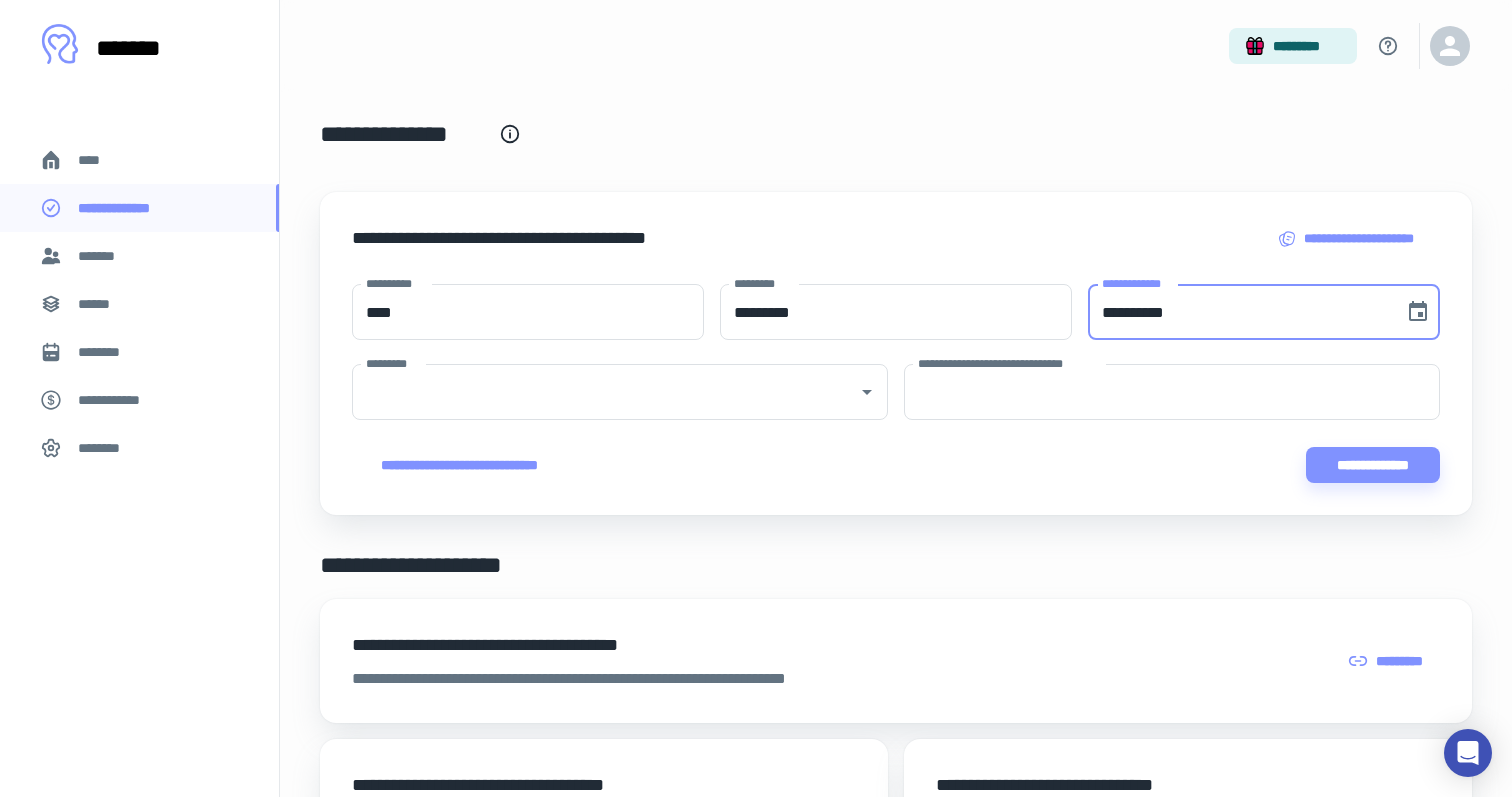 click on "**********" at bounding box center [1239, 312] 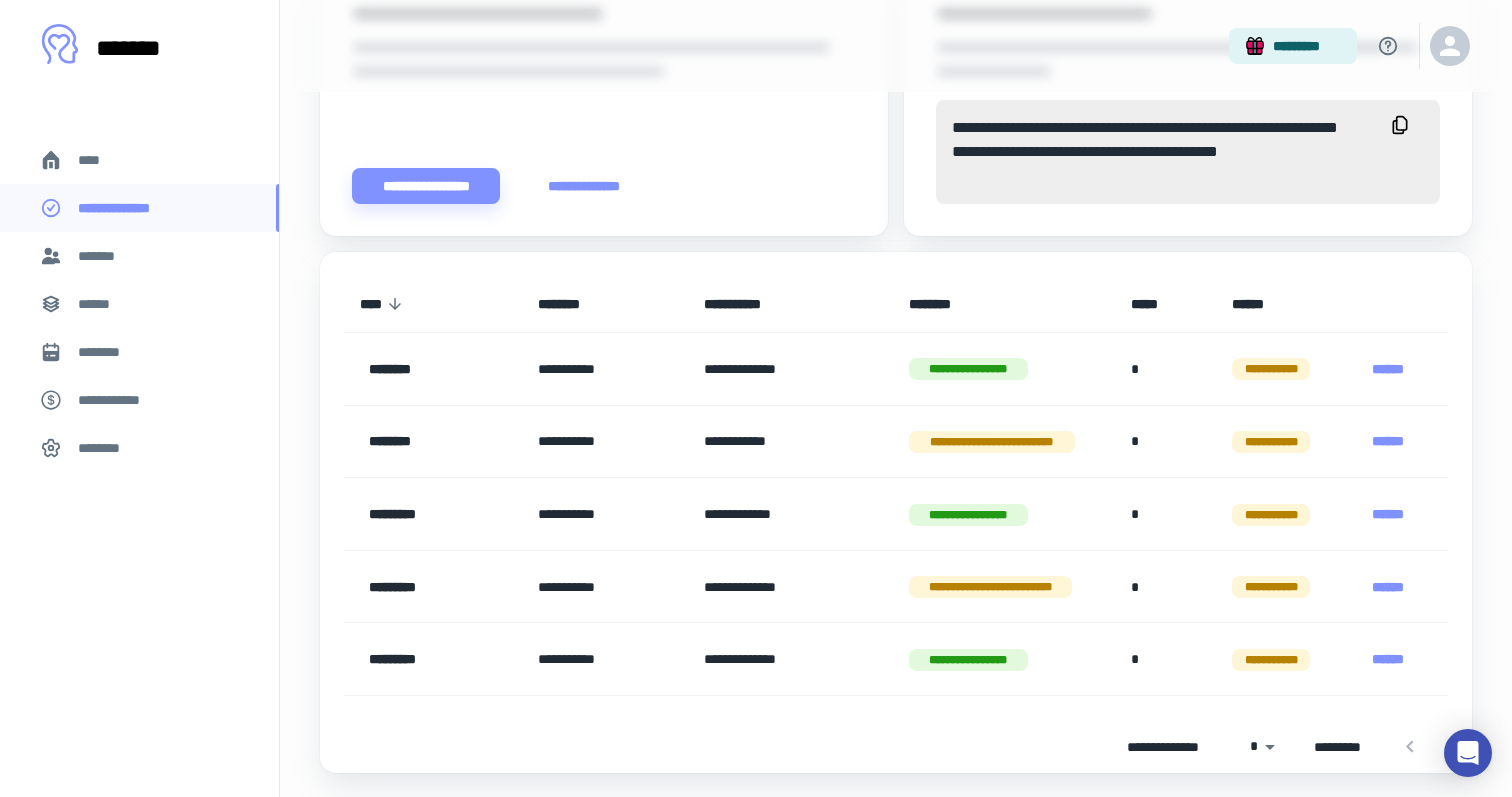 scroll, scrollTop: 827, scrollLeft: 0, axis: vertical 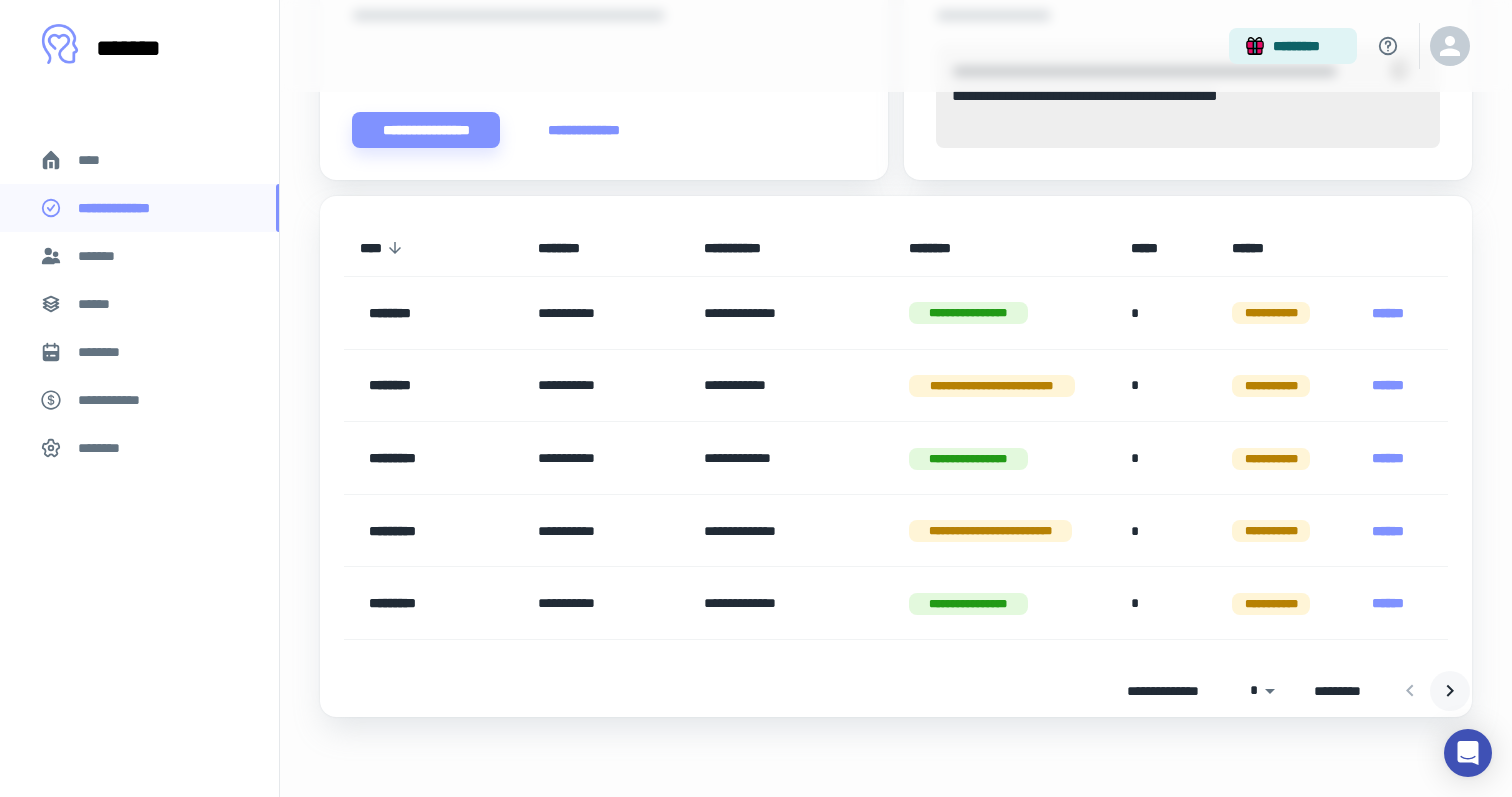 type 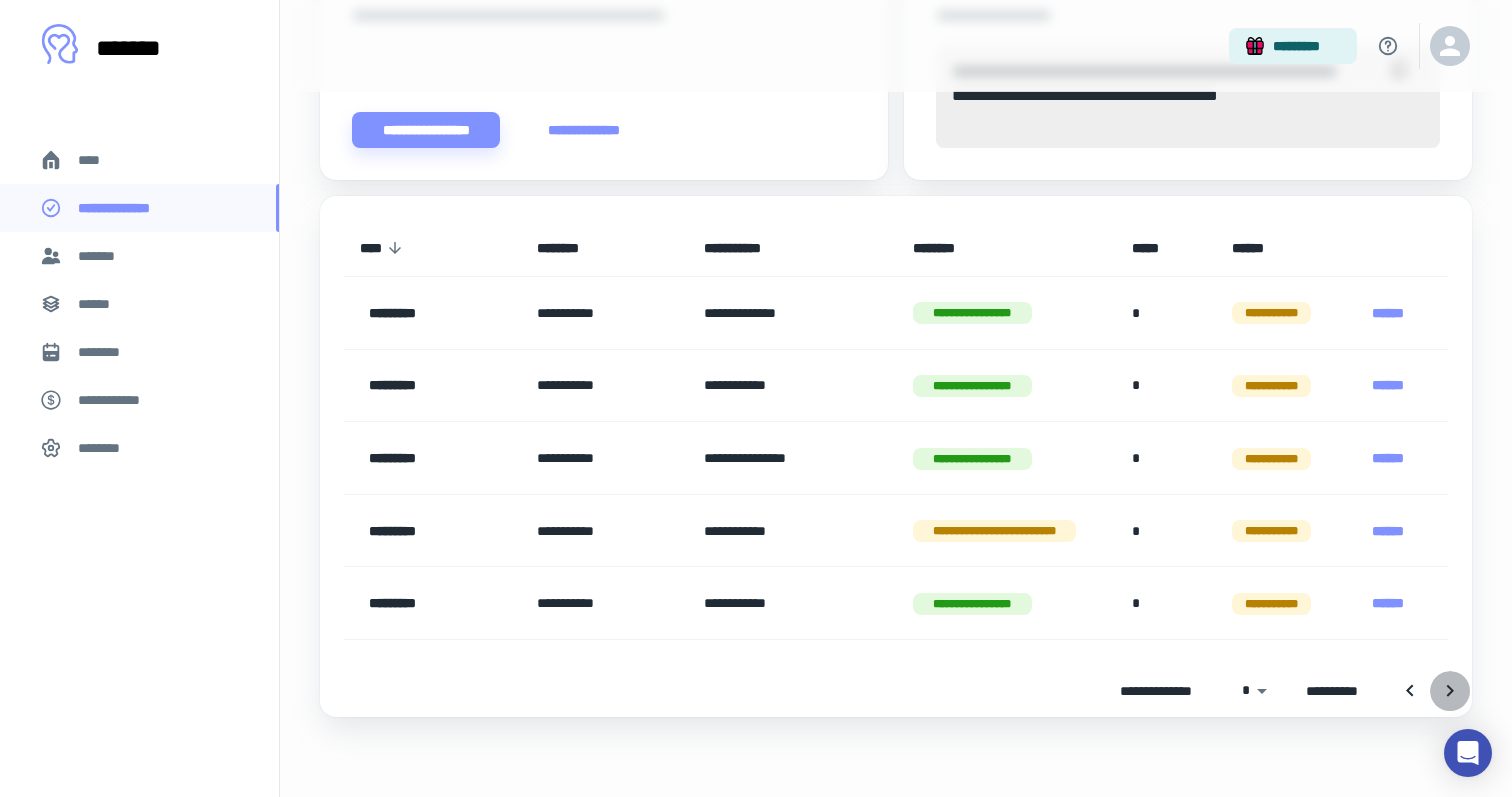 click 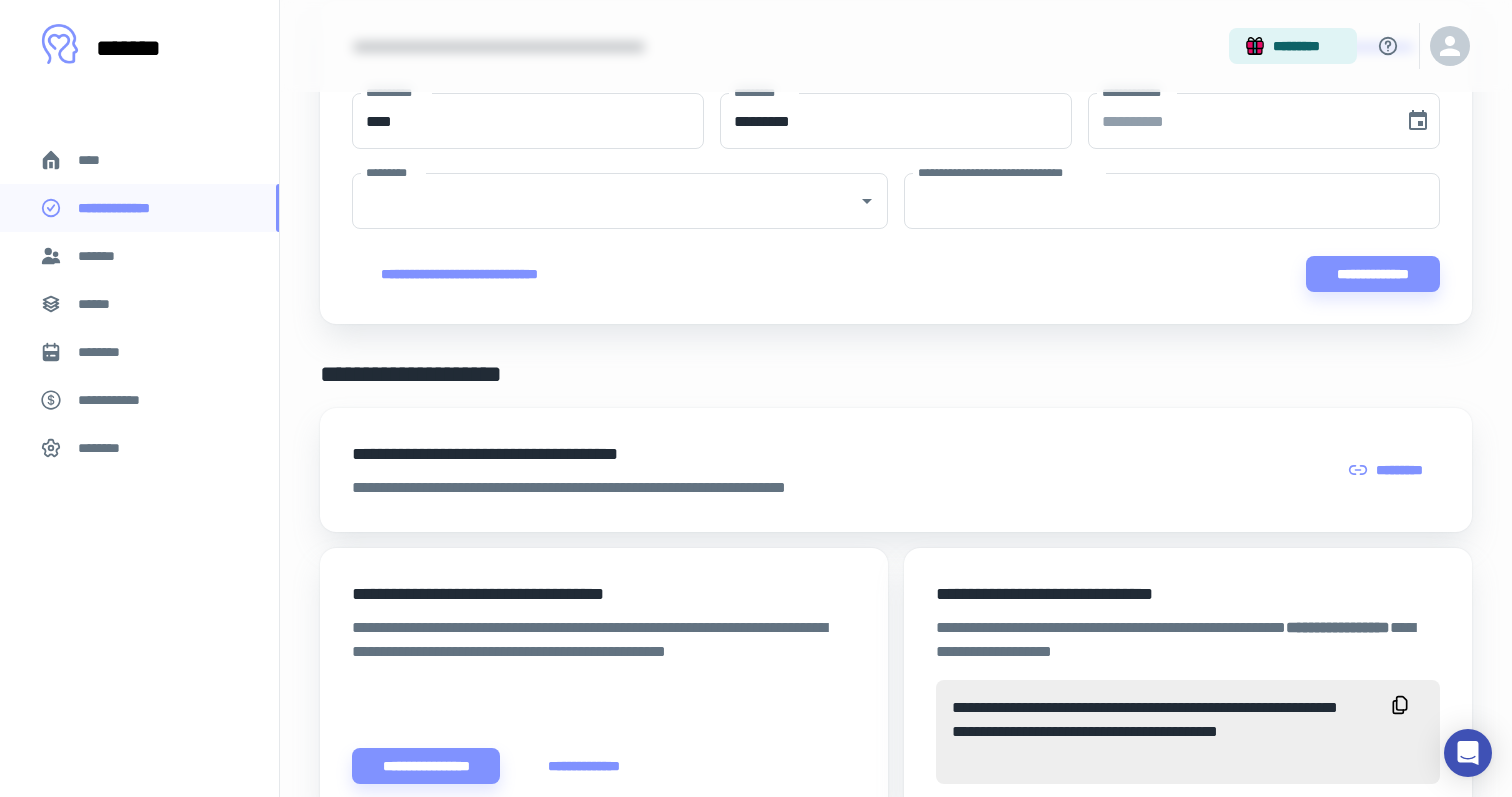 scroll, scrollTop: 0, scrollLeft: 0, axis: both 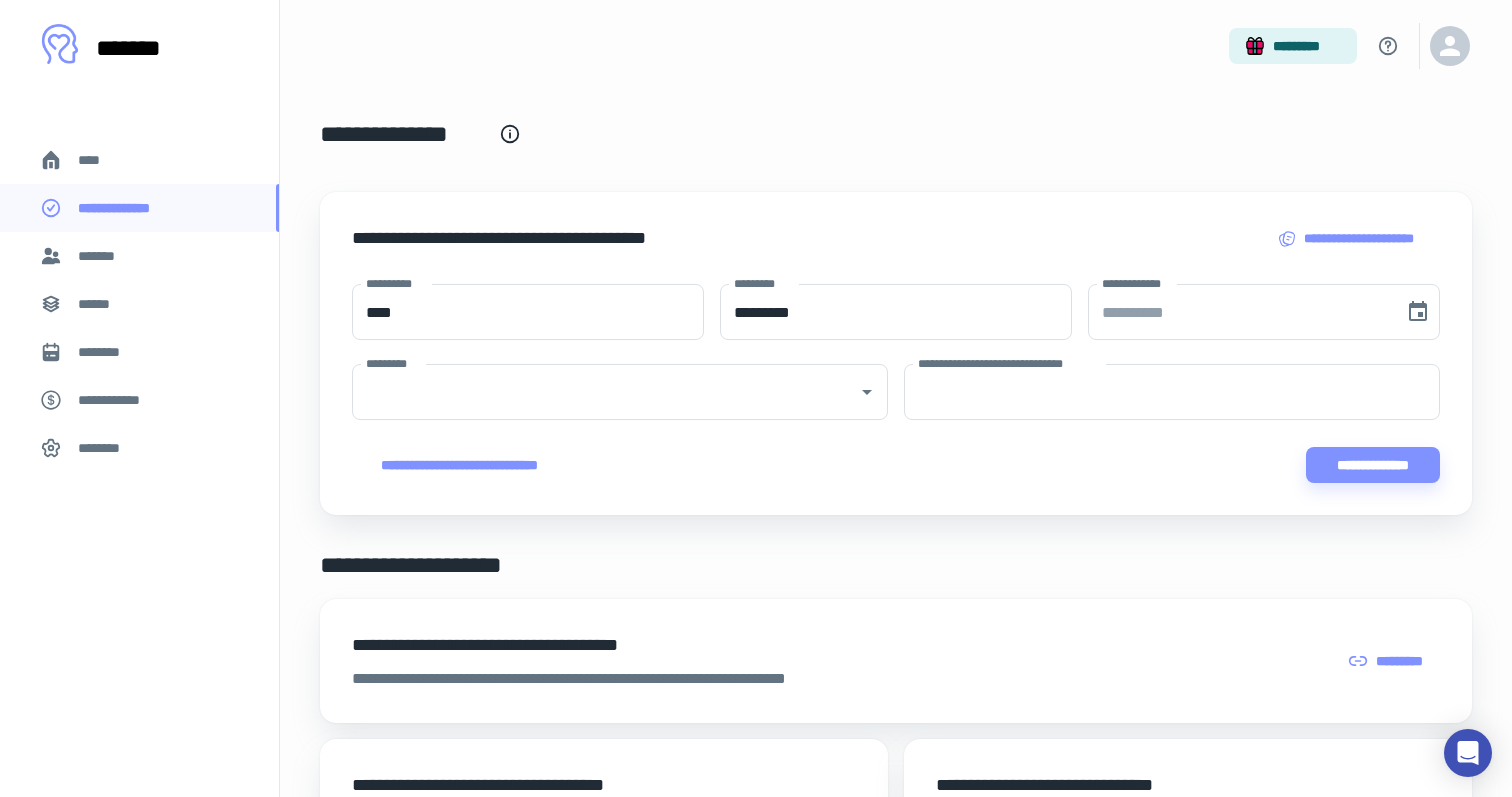 click on "********" at bounding box center (105, 448) 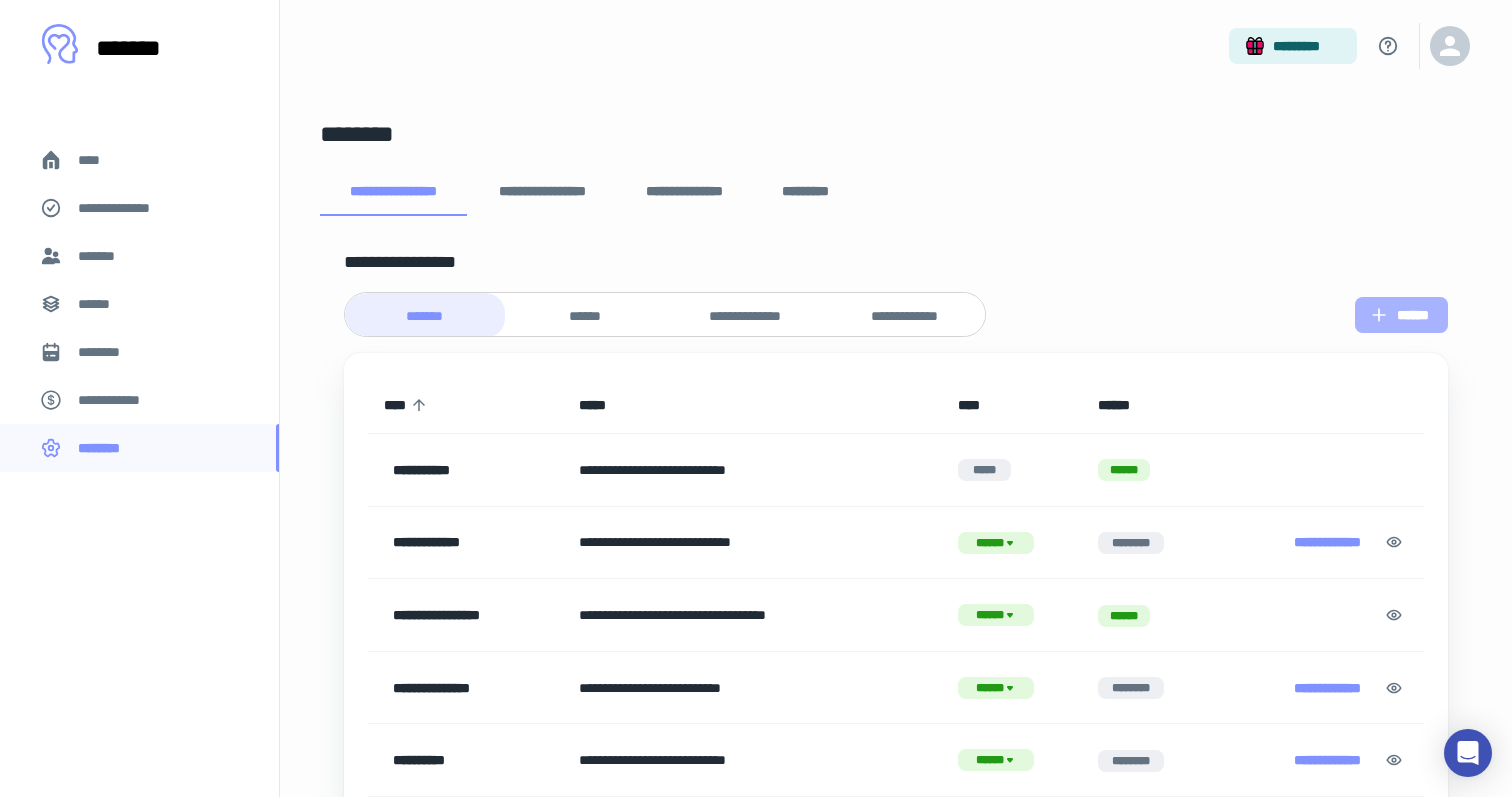 click on "******" at bounding box center [1401, 315] 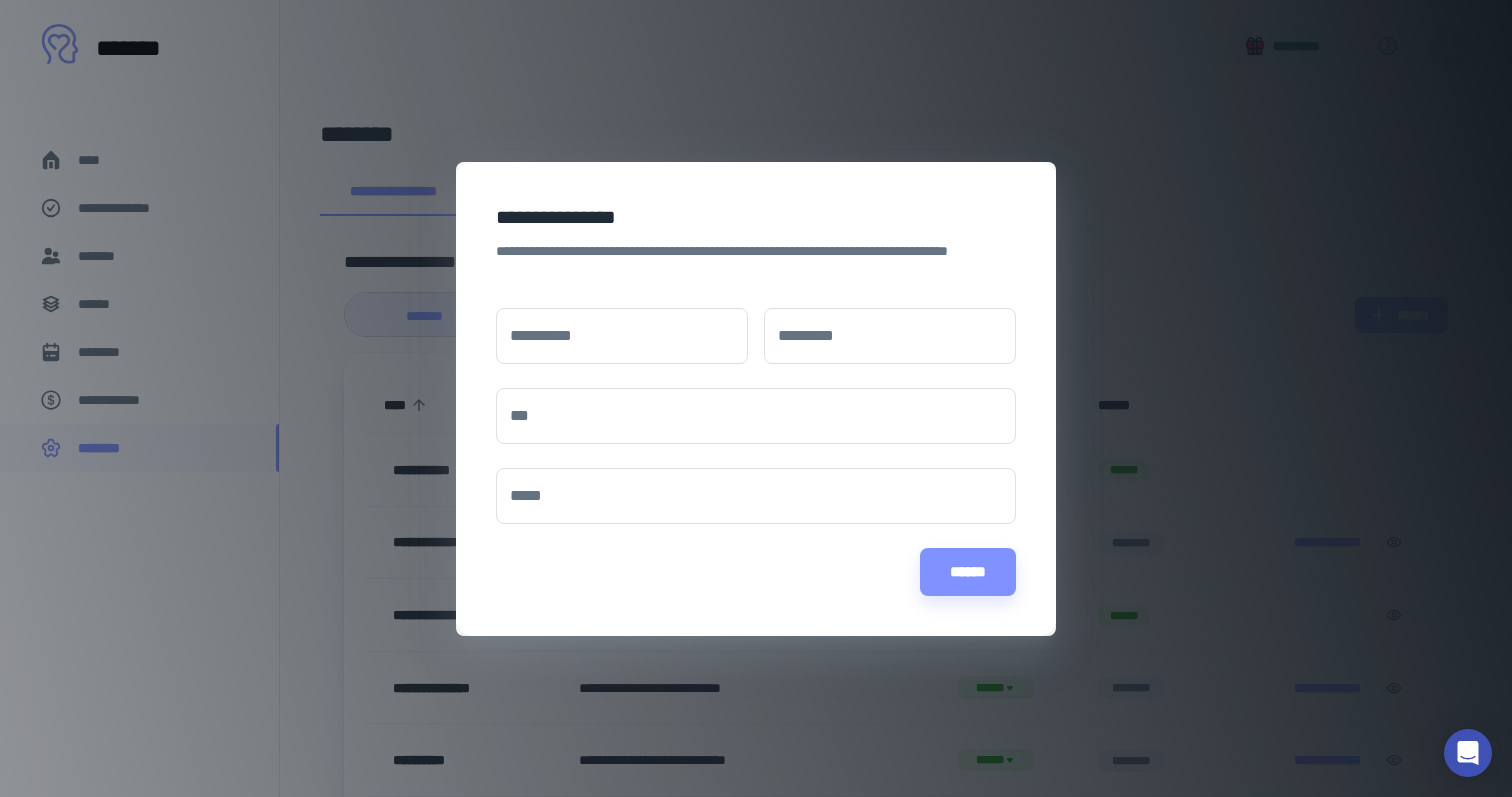 click on "[NUMBER] [STREET], [CITY], [STATE] [ZIP]" at bounding box center (756, 398) 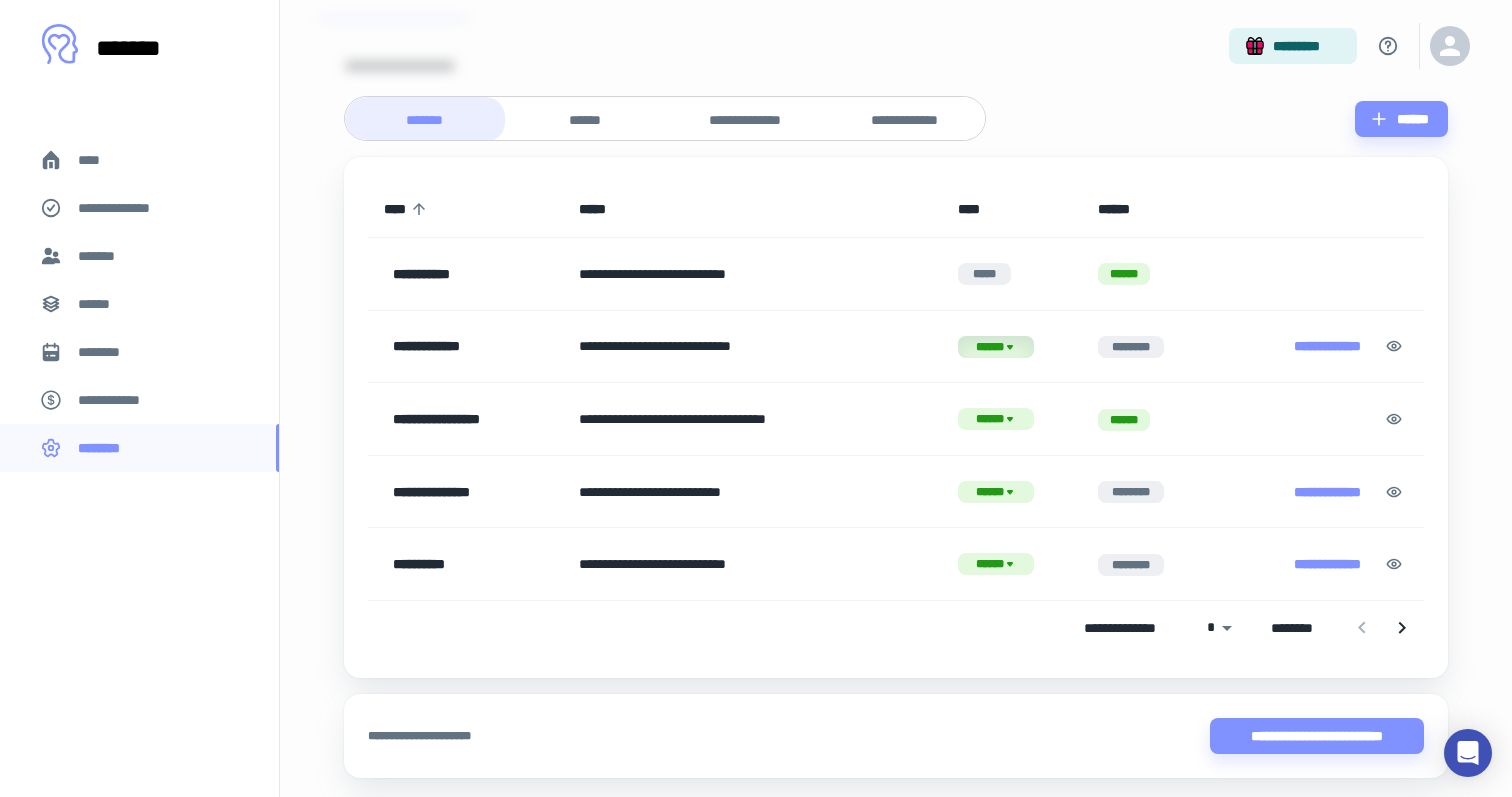 scroll, scrollTop: 199, scrollLeft: 0, axis: vertical 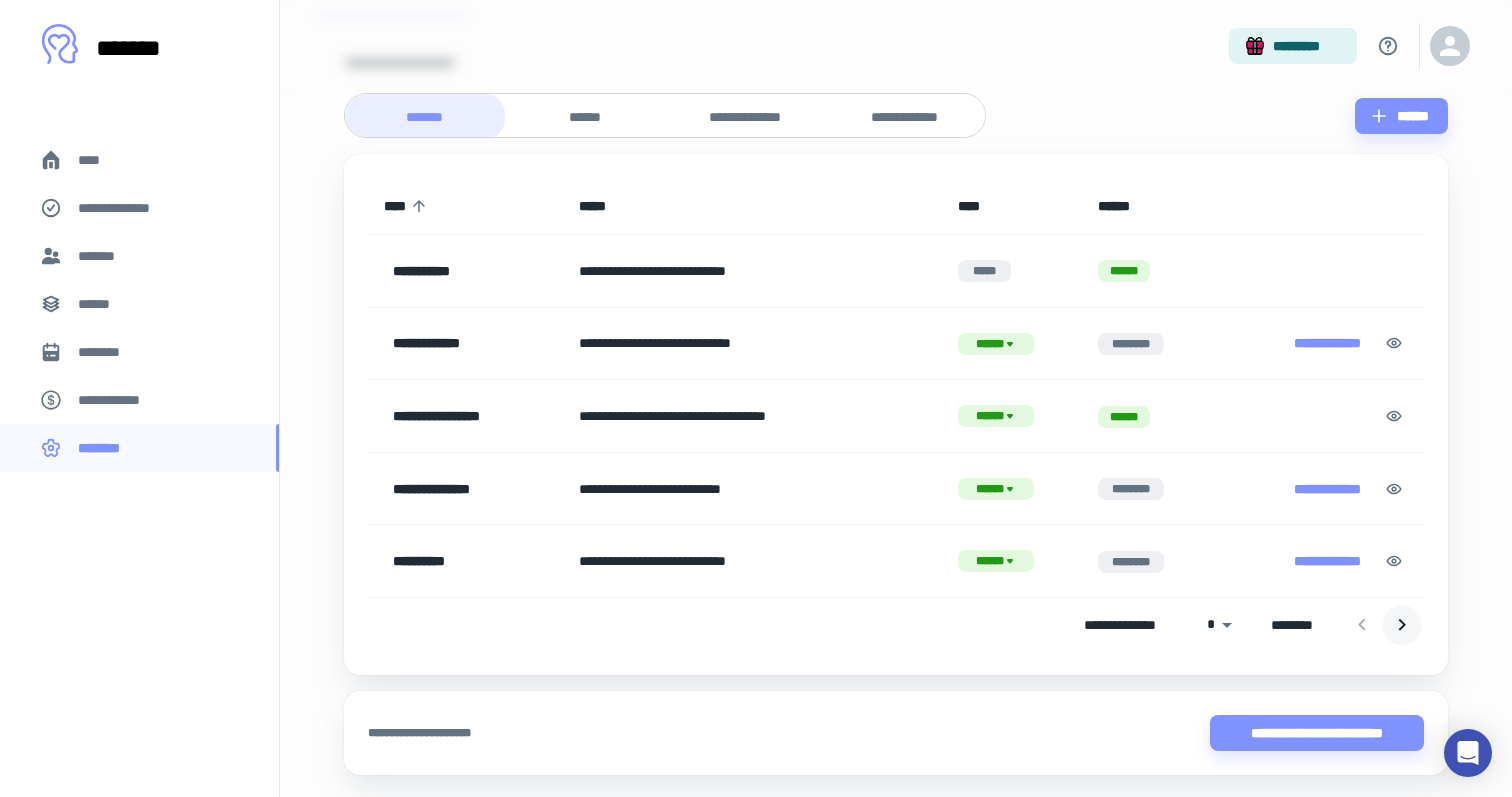 click 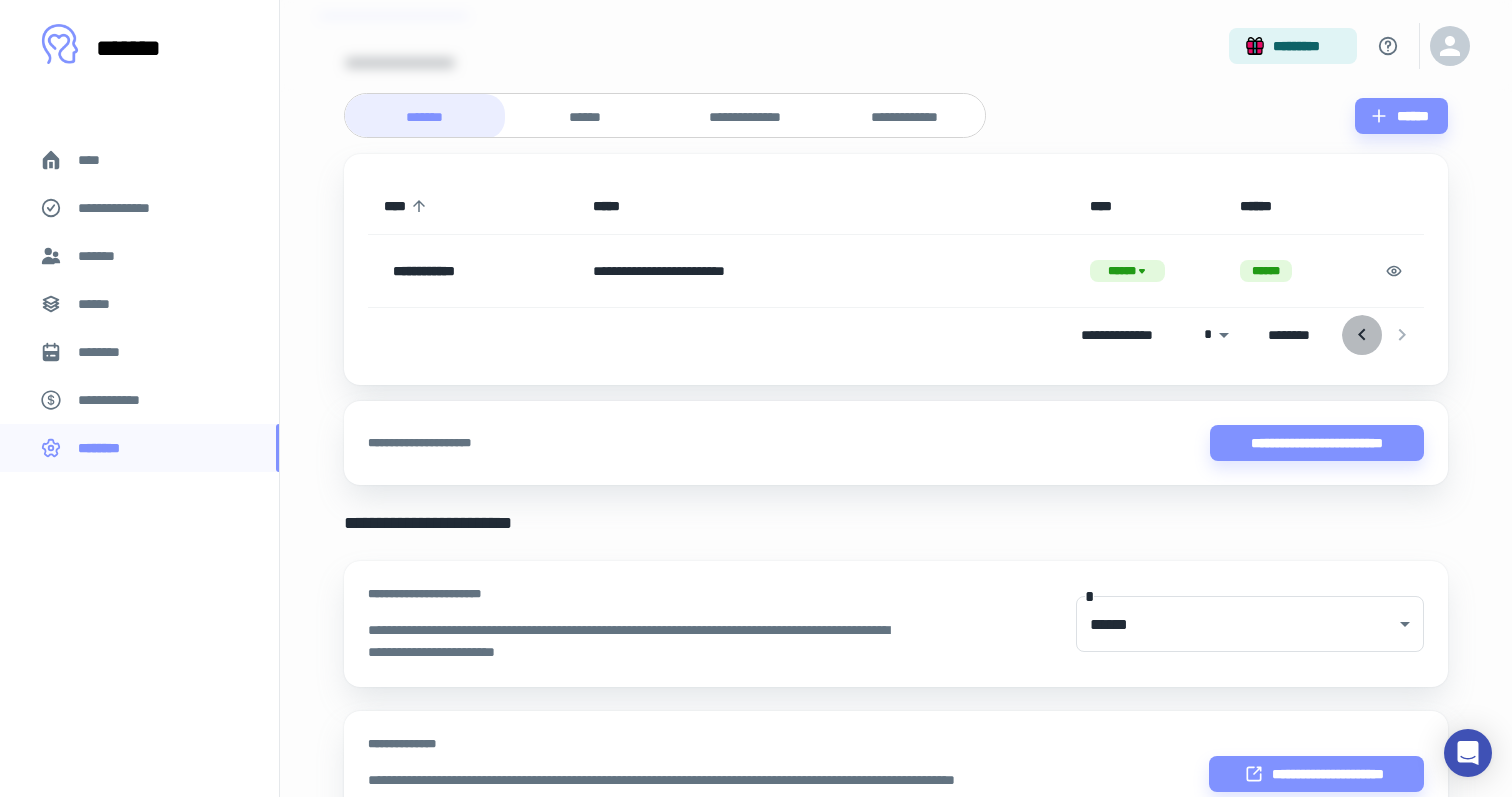 click 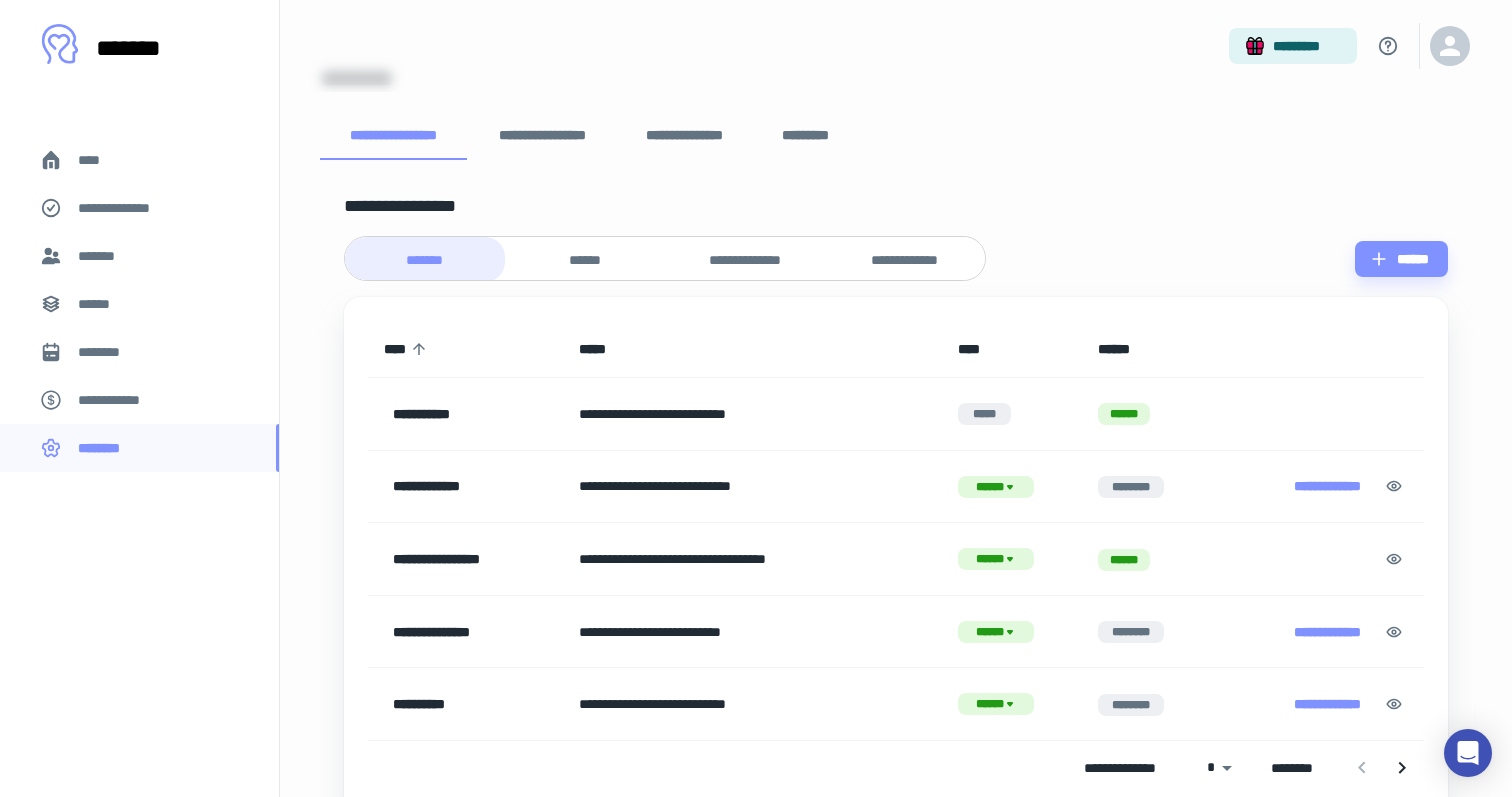 scroll, scrollTop: 0, scrollLeft: 0, axis: both 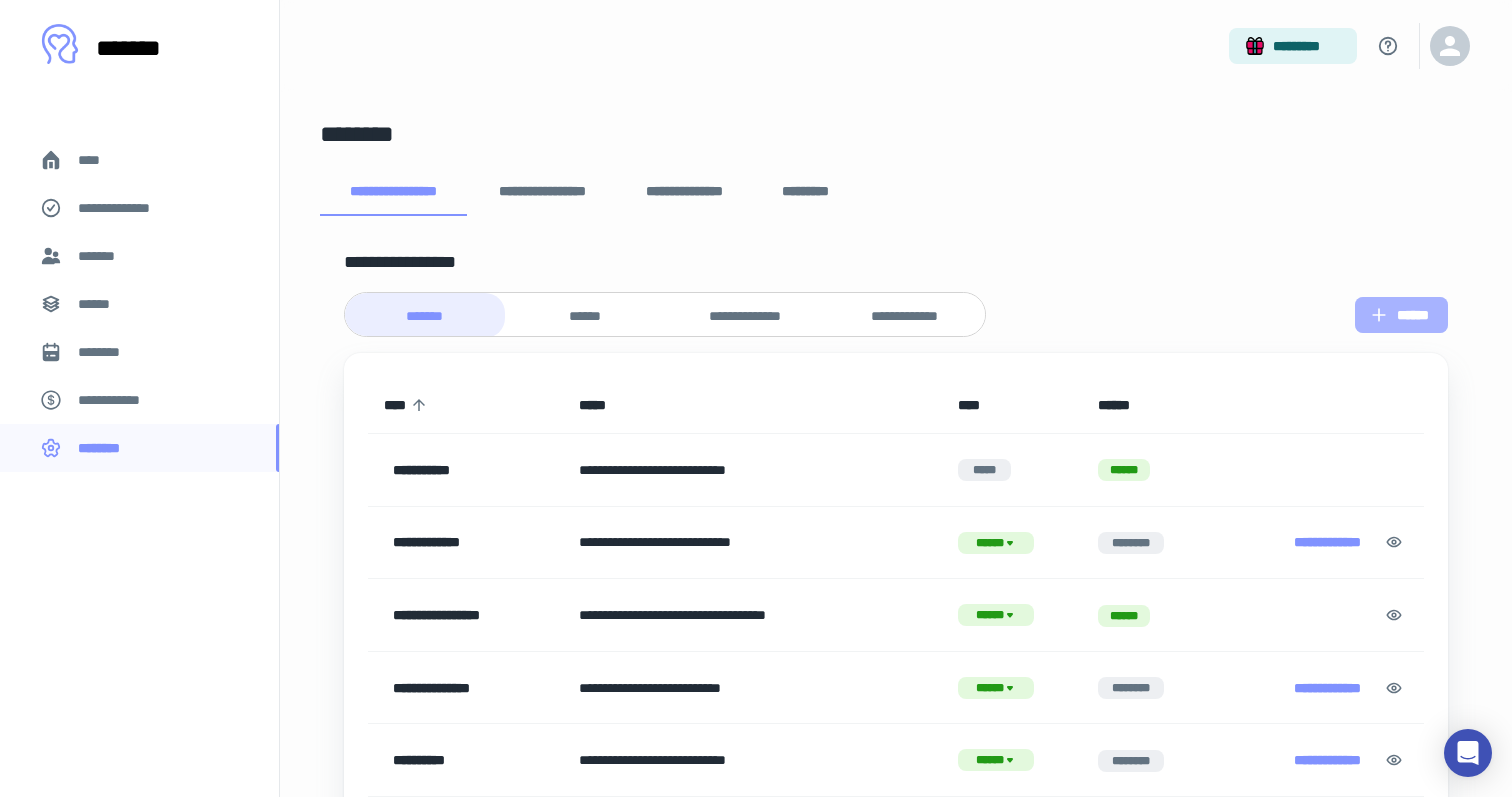 click on "******" at bounding box center (1401, 315) 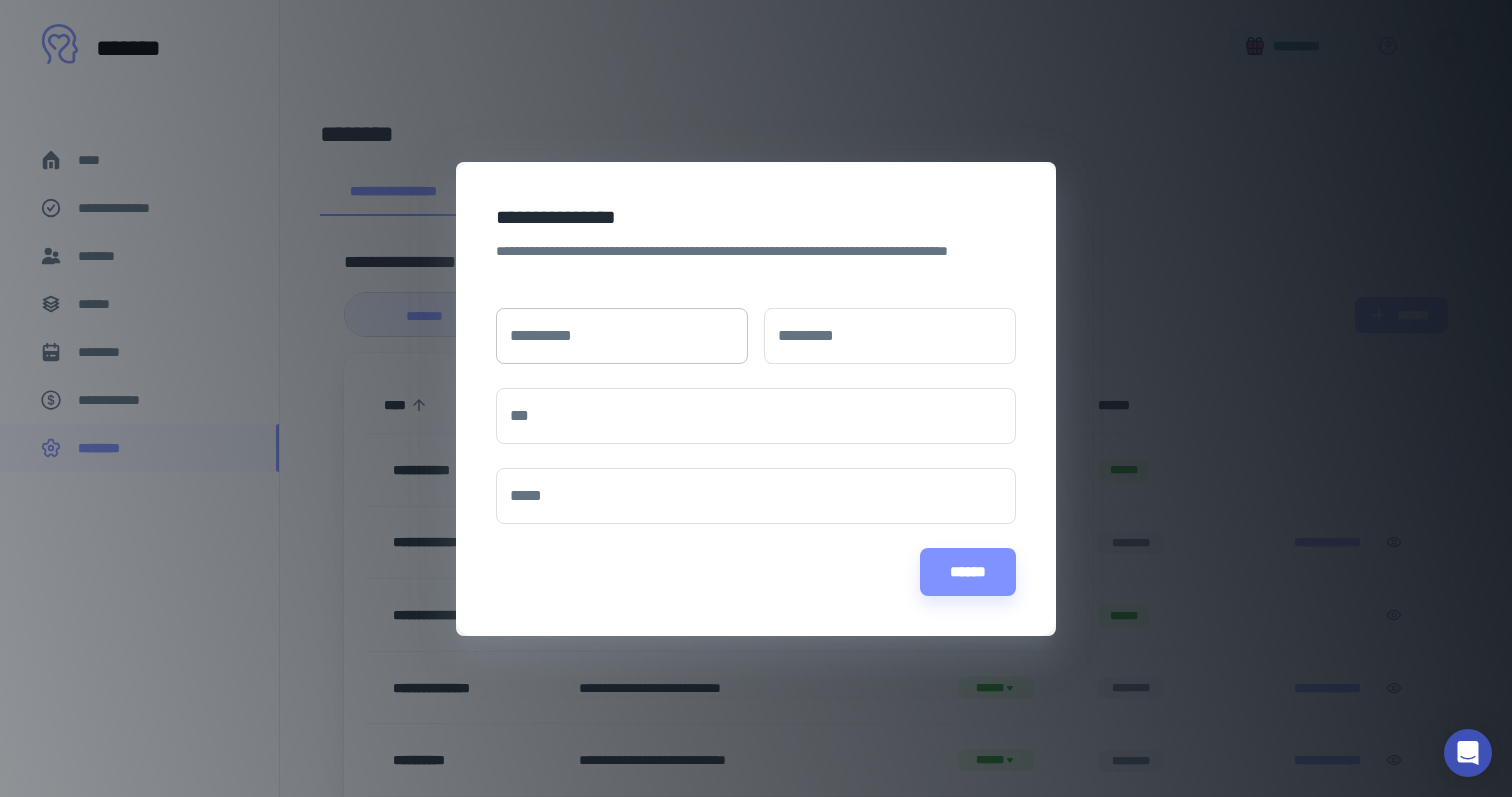 click on "**********" at bounding box center (622, 336) 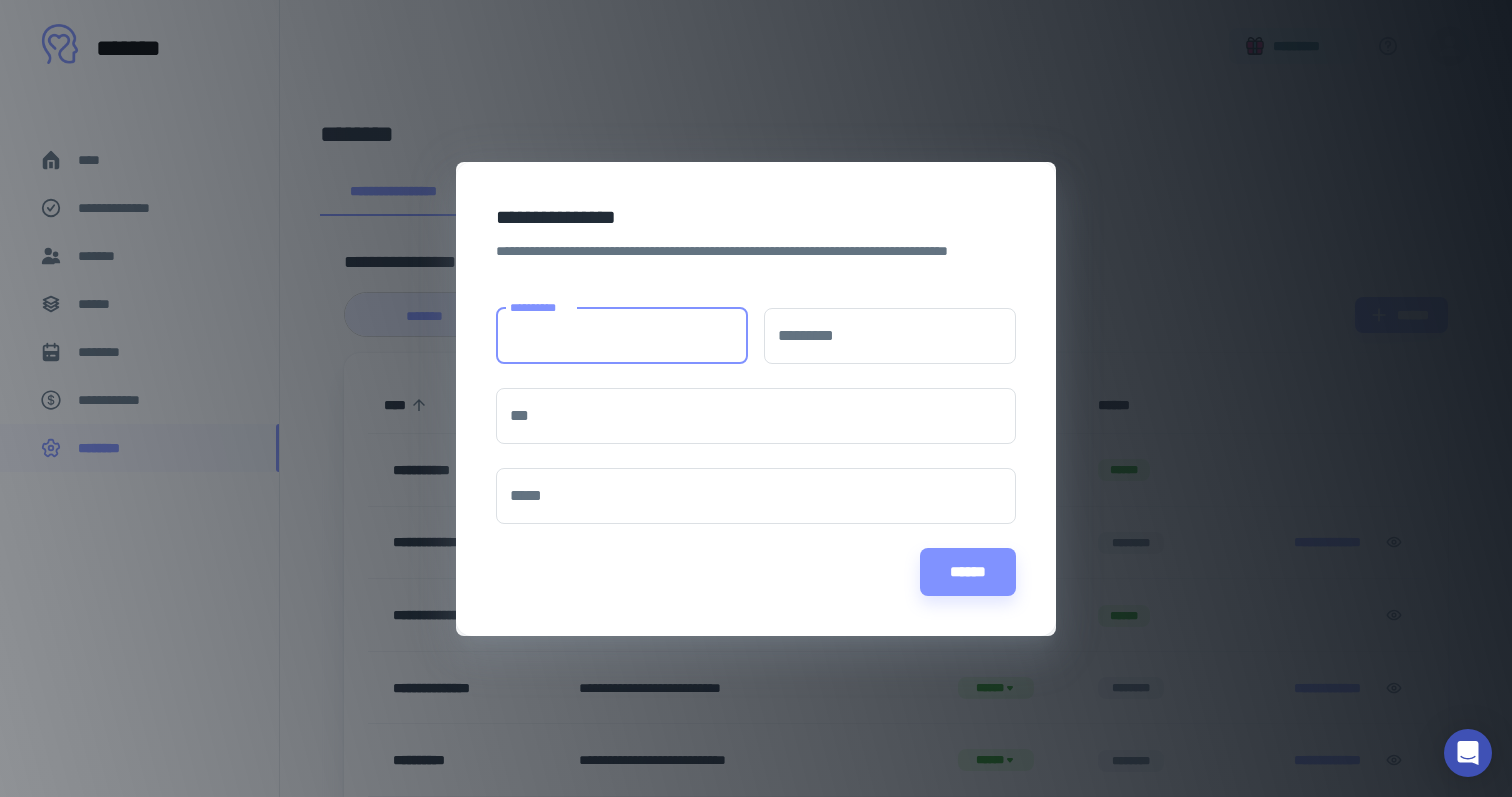 click on "[NUMBER] [STREET], [CITY], [STATE] [ZIP]" at bounding box center [756, 398] 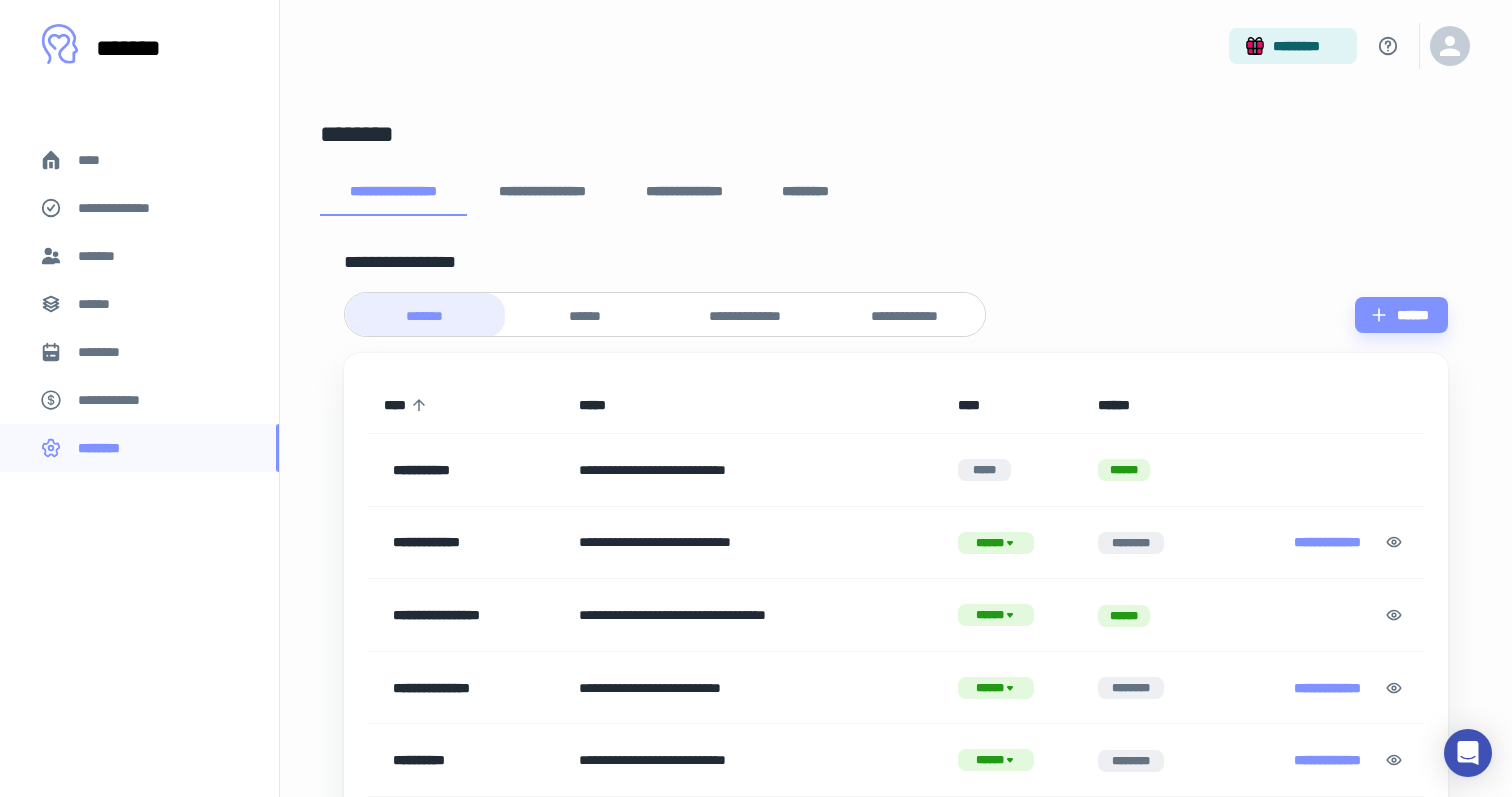 scroll, scrollTop: 27, scrollLeft: 0, axis: vertical 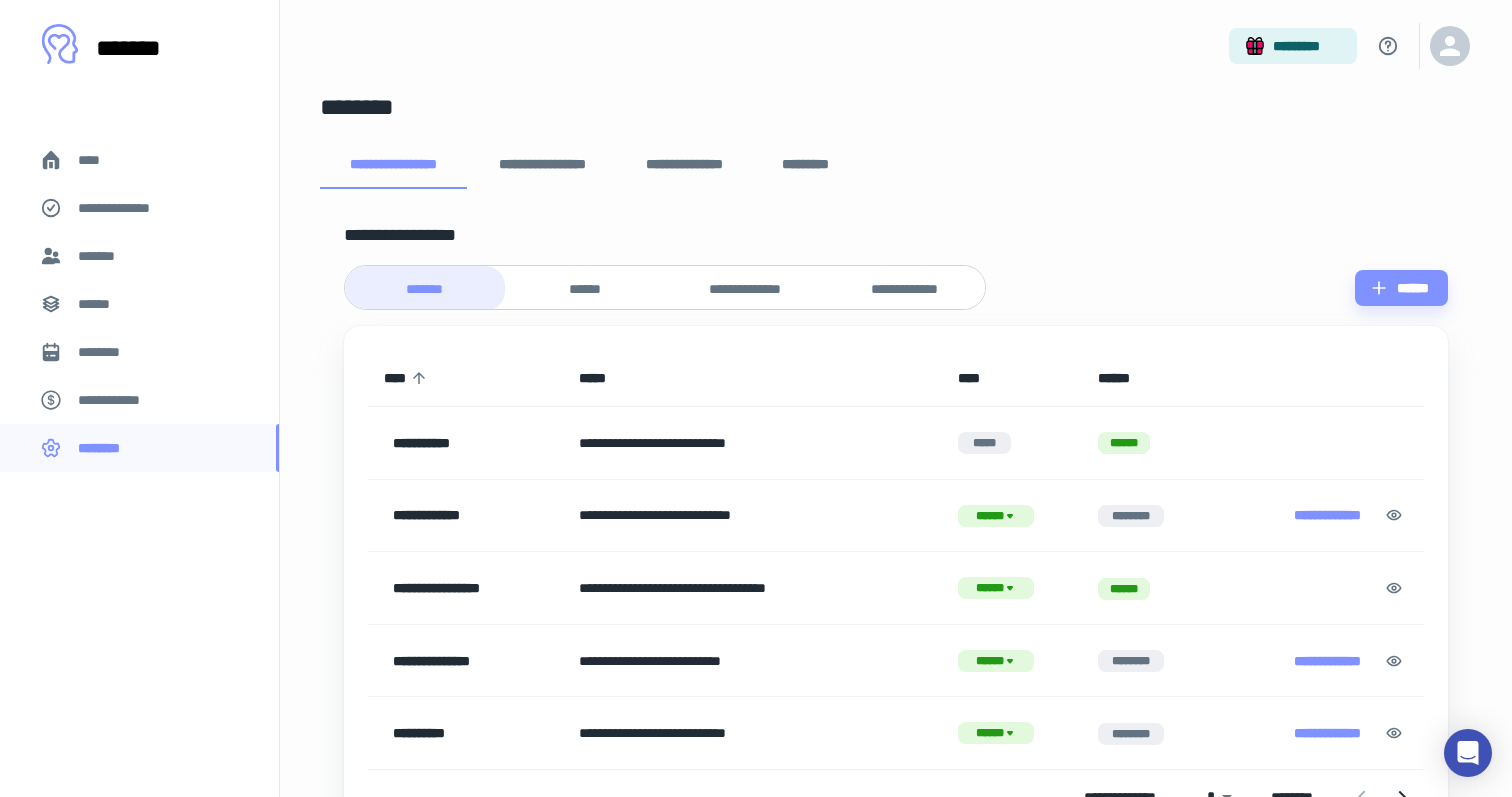 click on "**********" at bounding box center (127, 208) 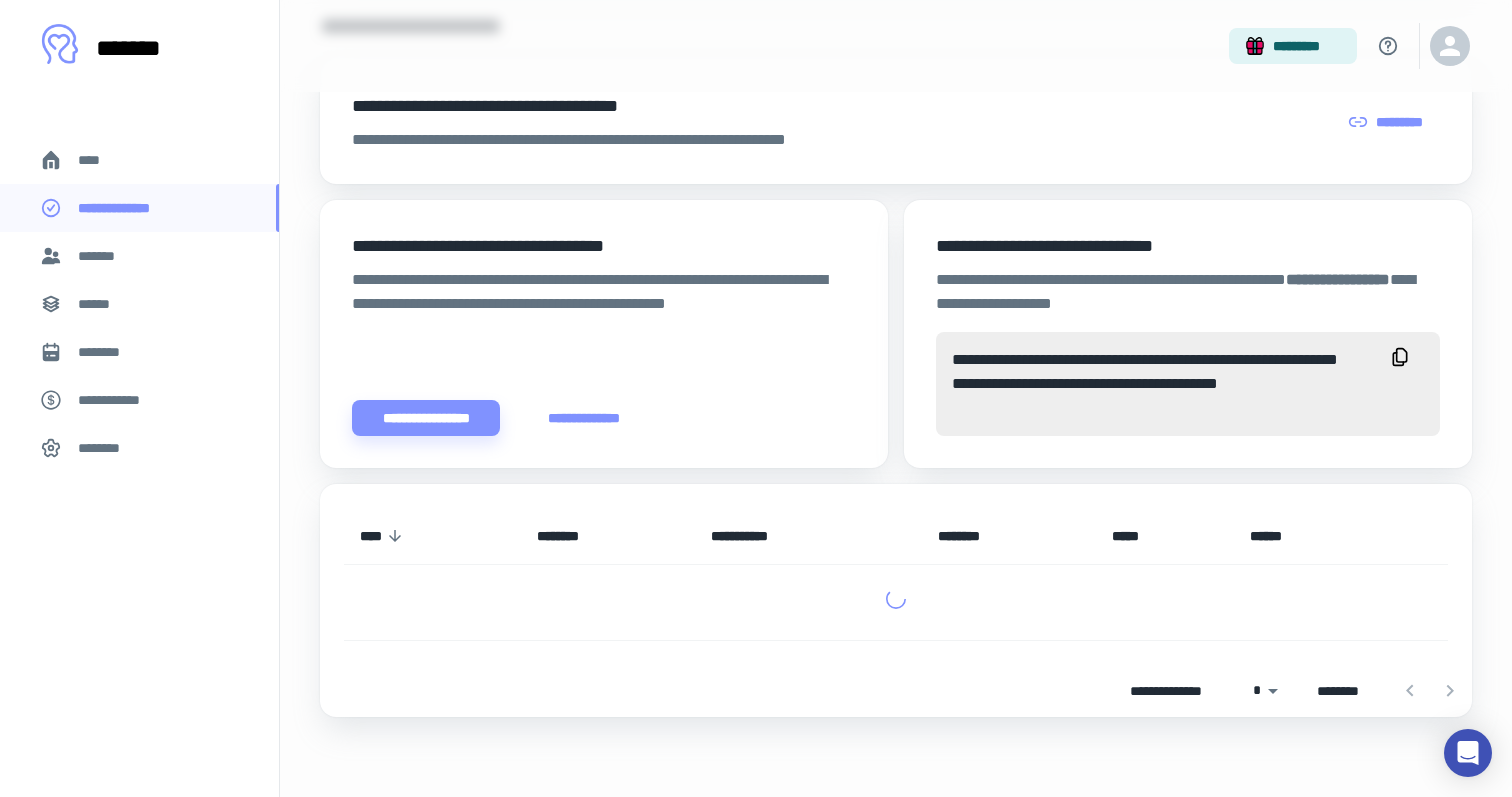 scroll, scrollTop: 0, scrollLeft: 0, axis: both 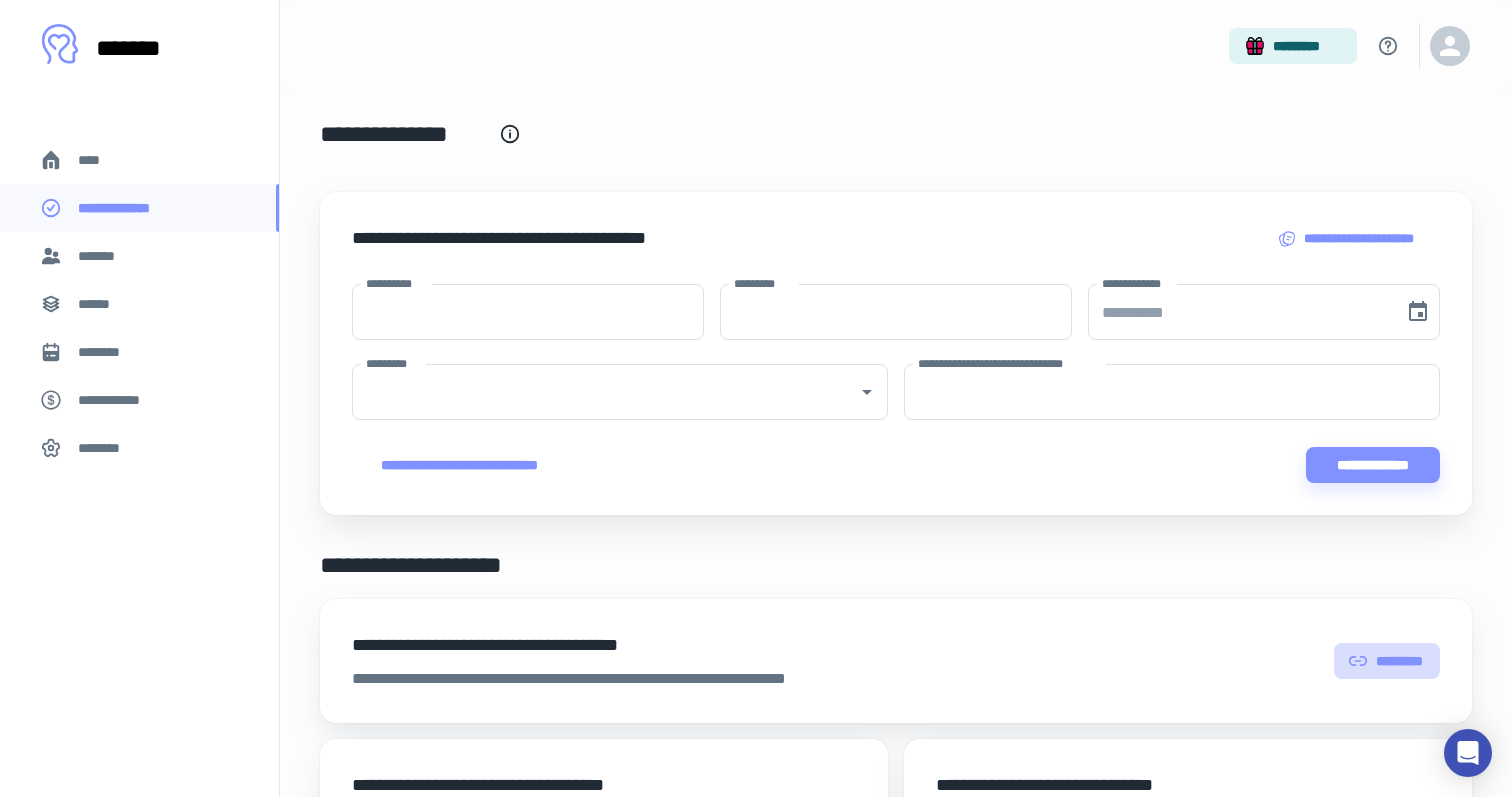 click on "*********" at bounding box center (1387, 661) 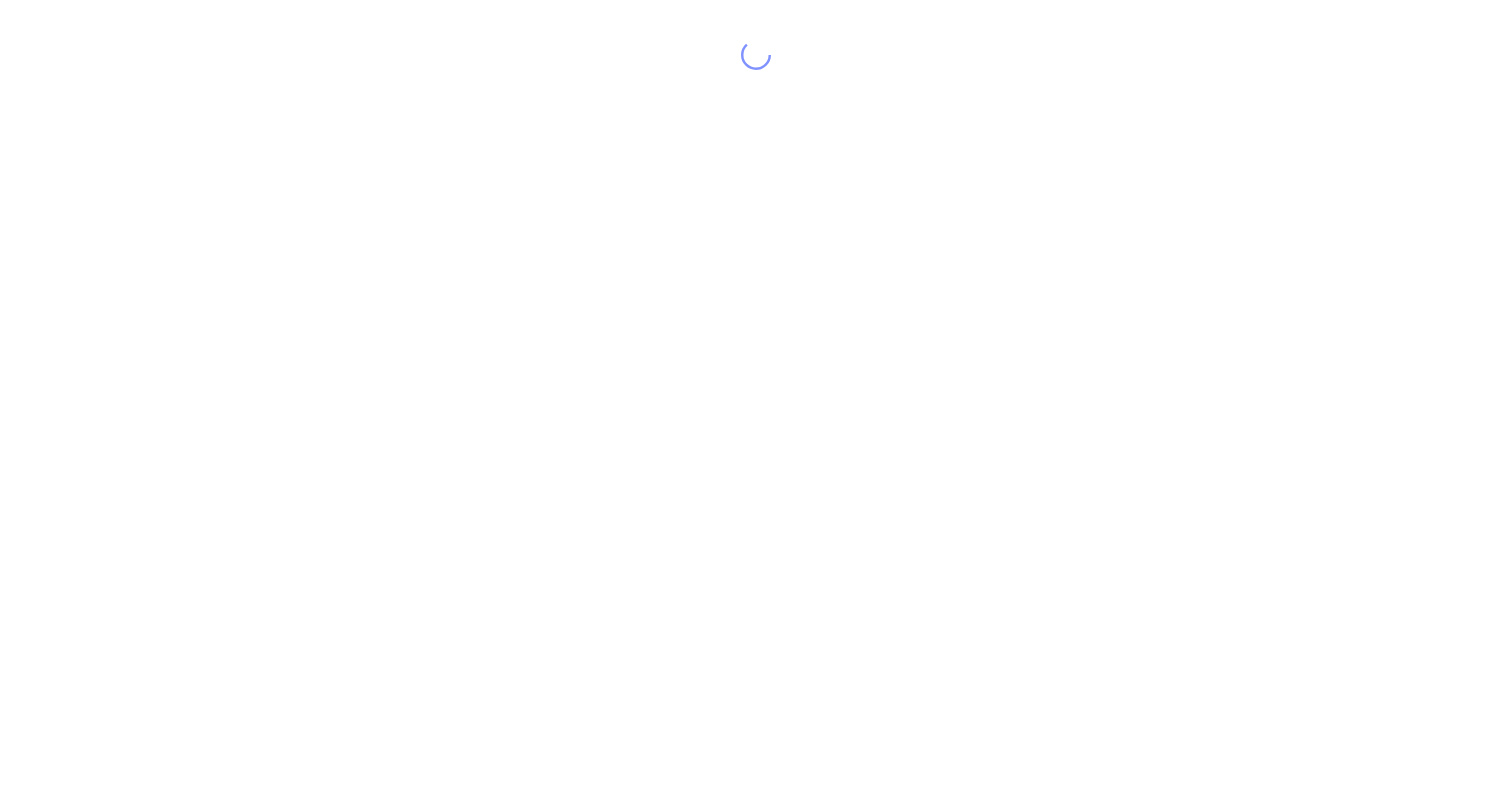 scroll, scrollTop: 0, scrollLeft: 0, axis: both 